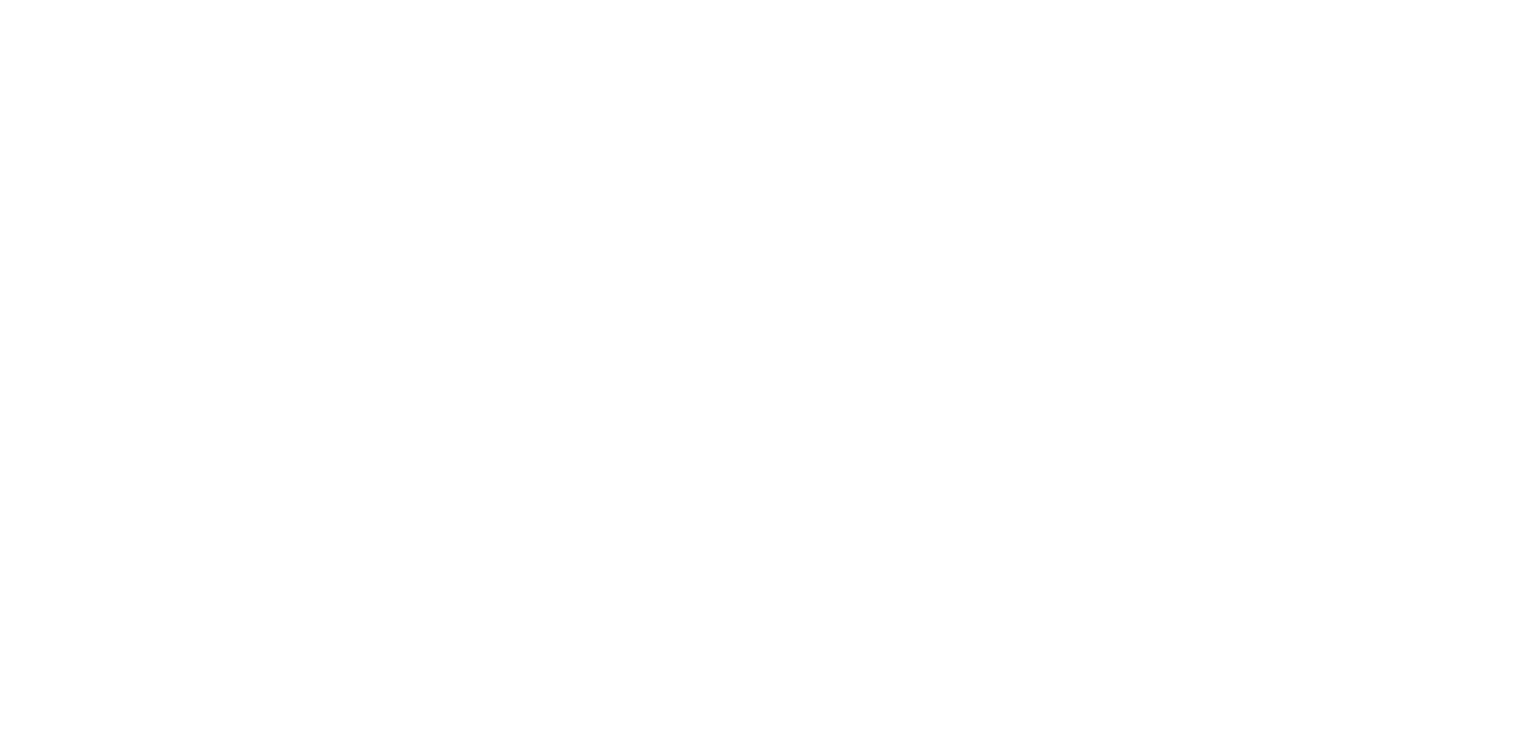 scroll, scrollTop: 0, scrollLeft: 0, axis: both 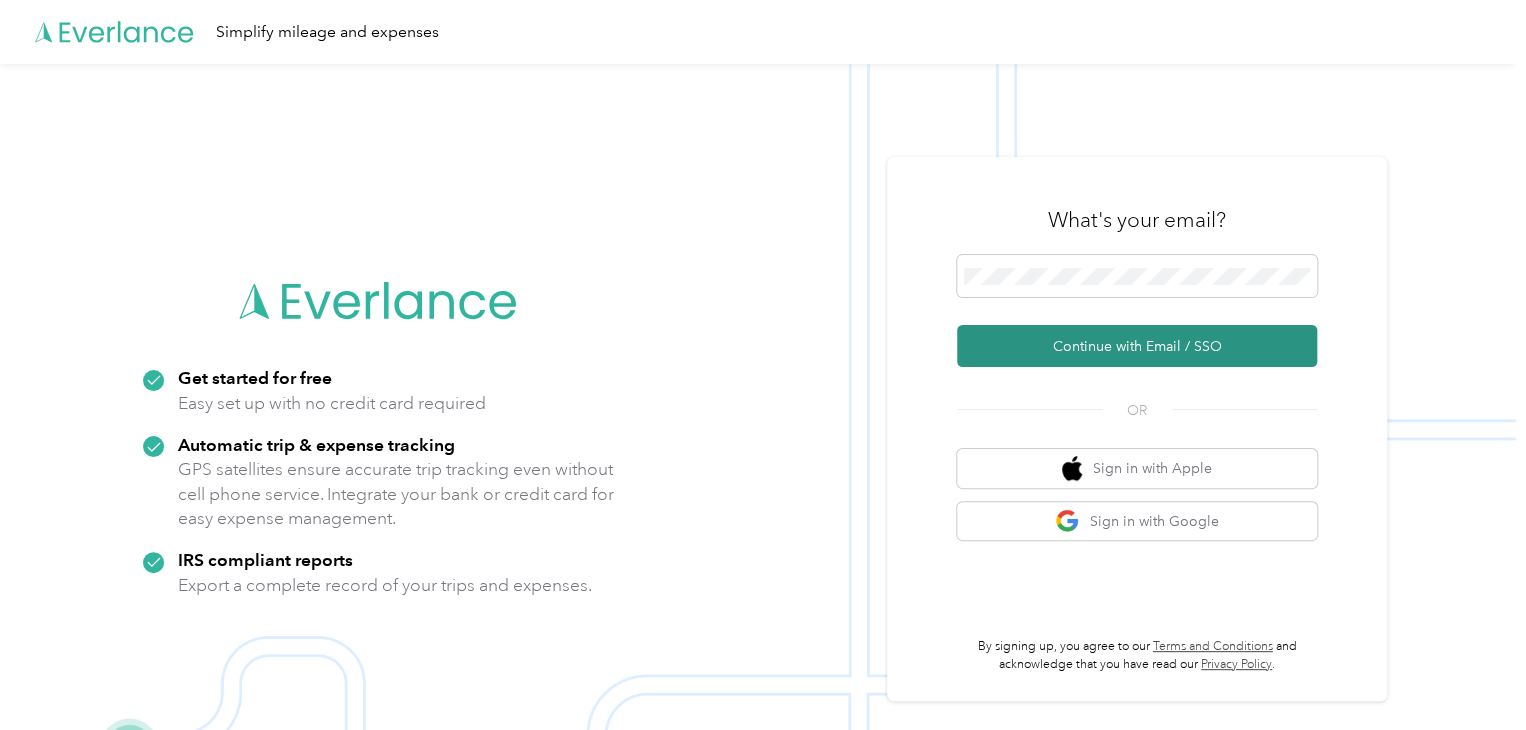click on "Continue with Email / SSO" at bounding box center [1137, 346] 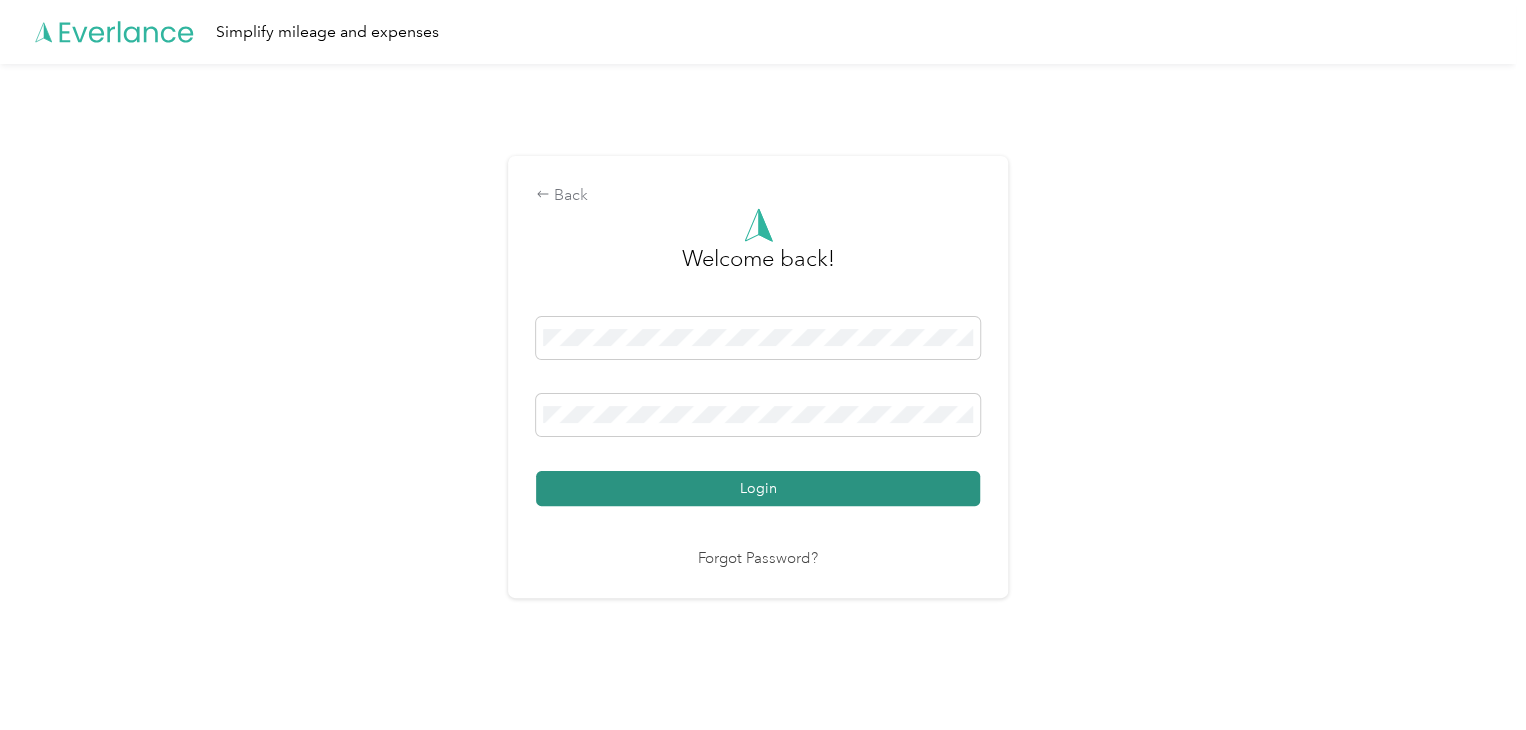 click on "Login" at bounding box center [758, 488] 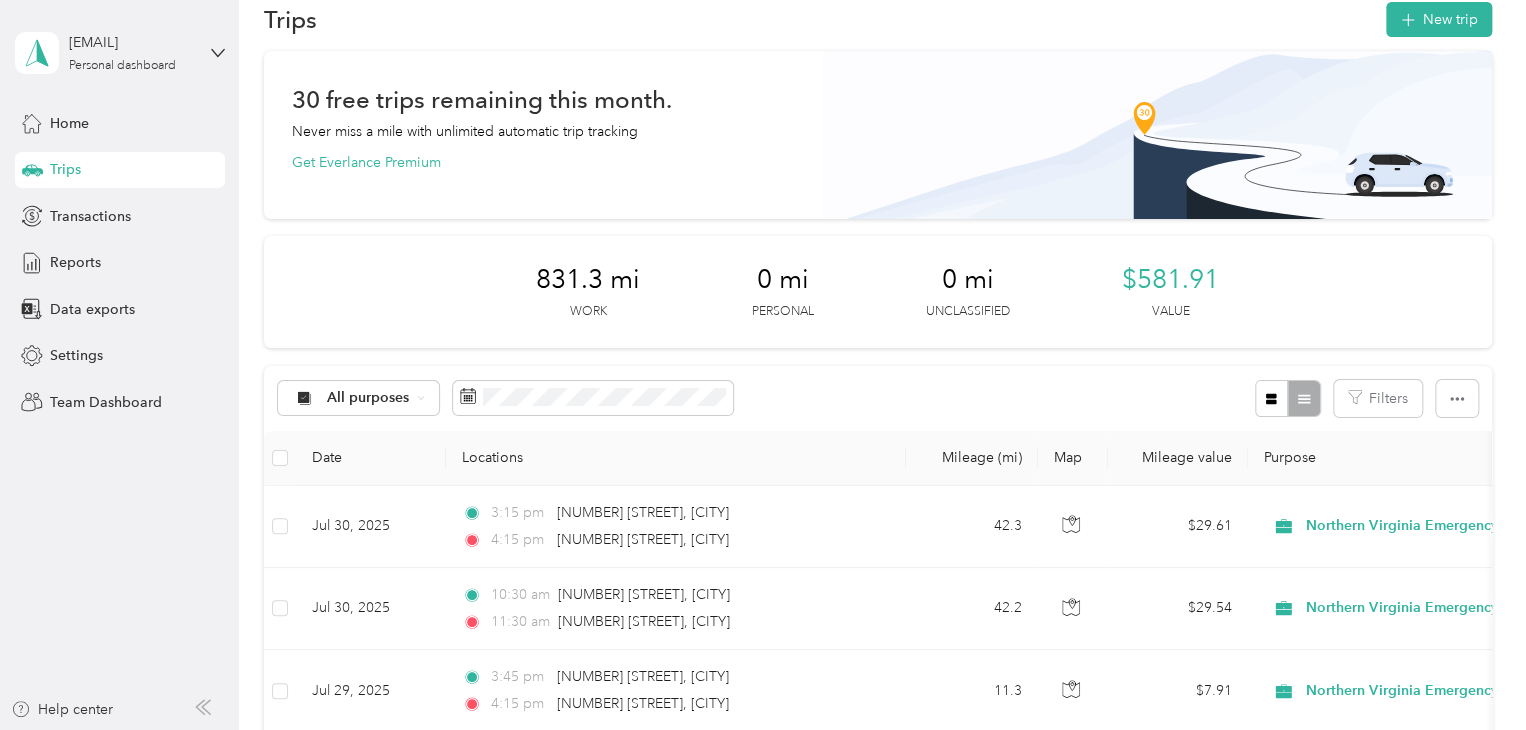scroll, scrollTop: 0, scrollLeft: 0, axis: both 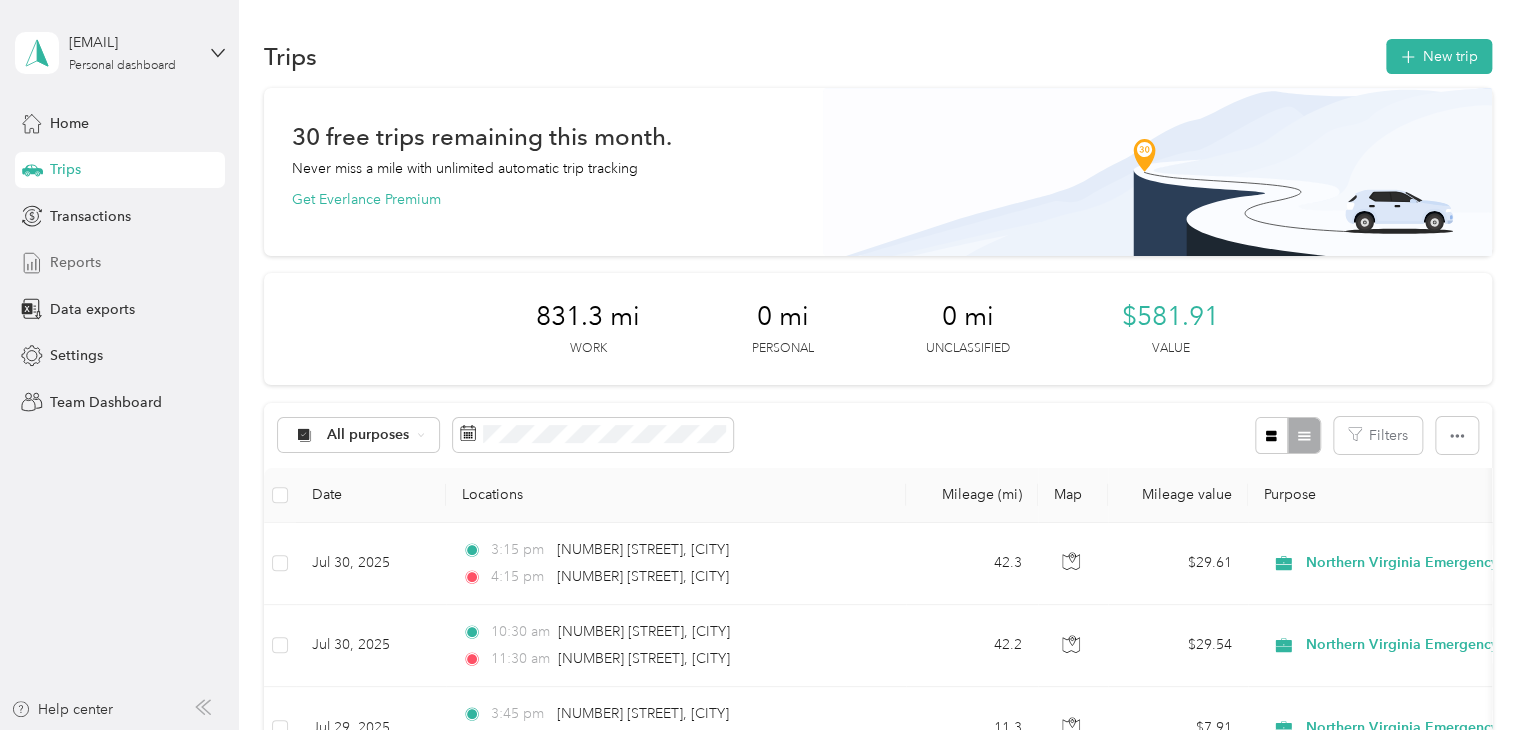 click on "Reports" at bounding box center (75, 262) 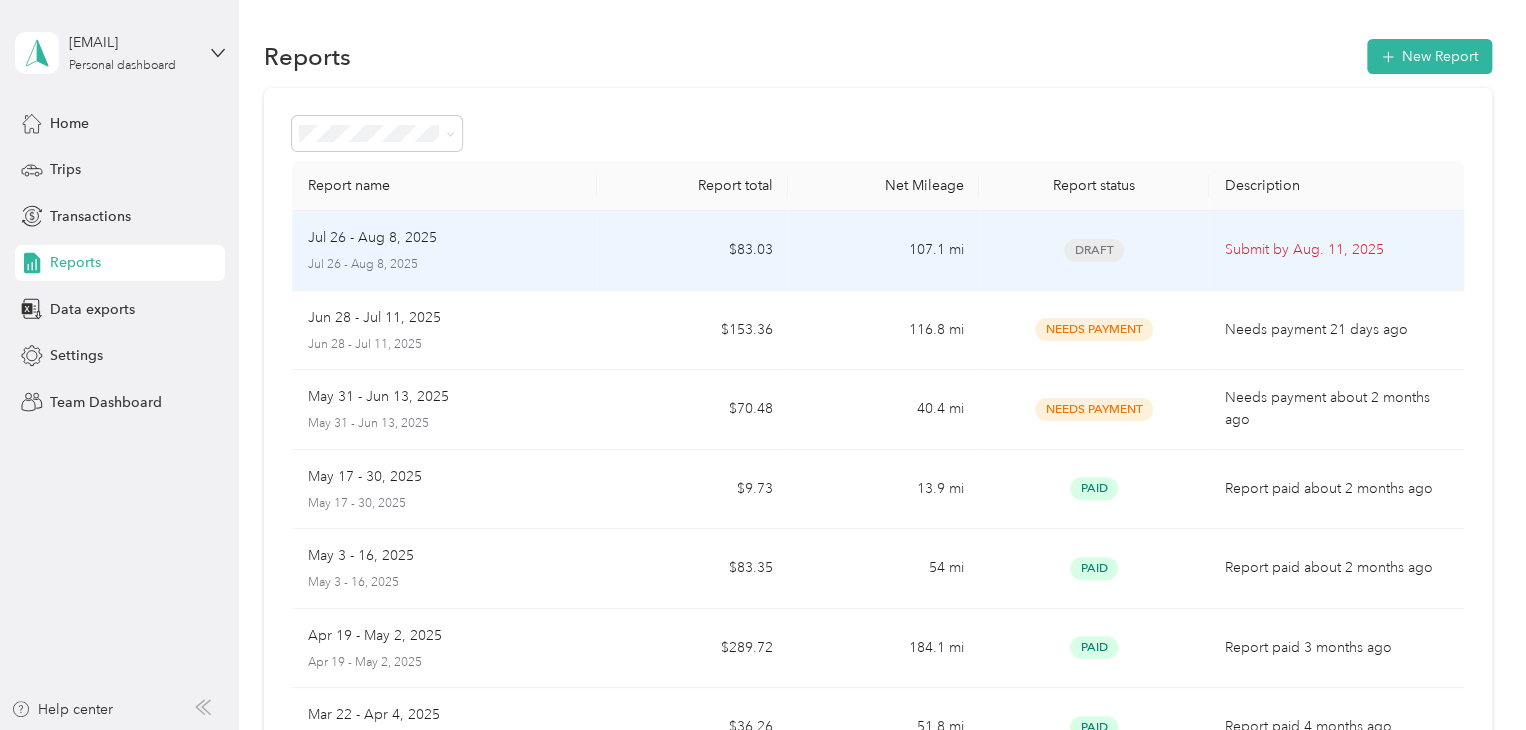 click on "107.1 mi" at bounding box center [883, 251] 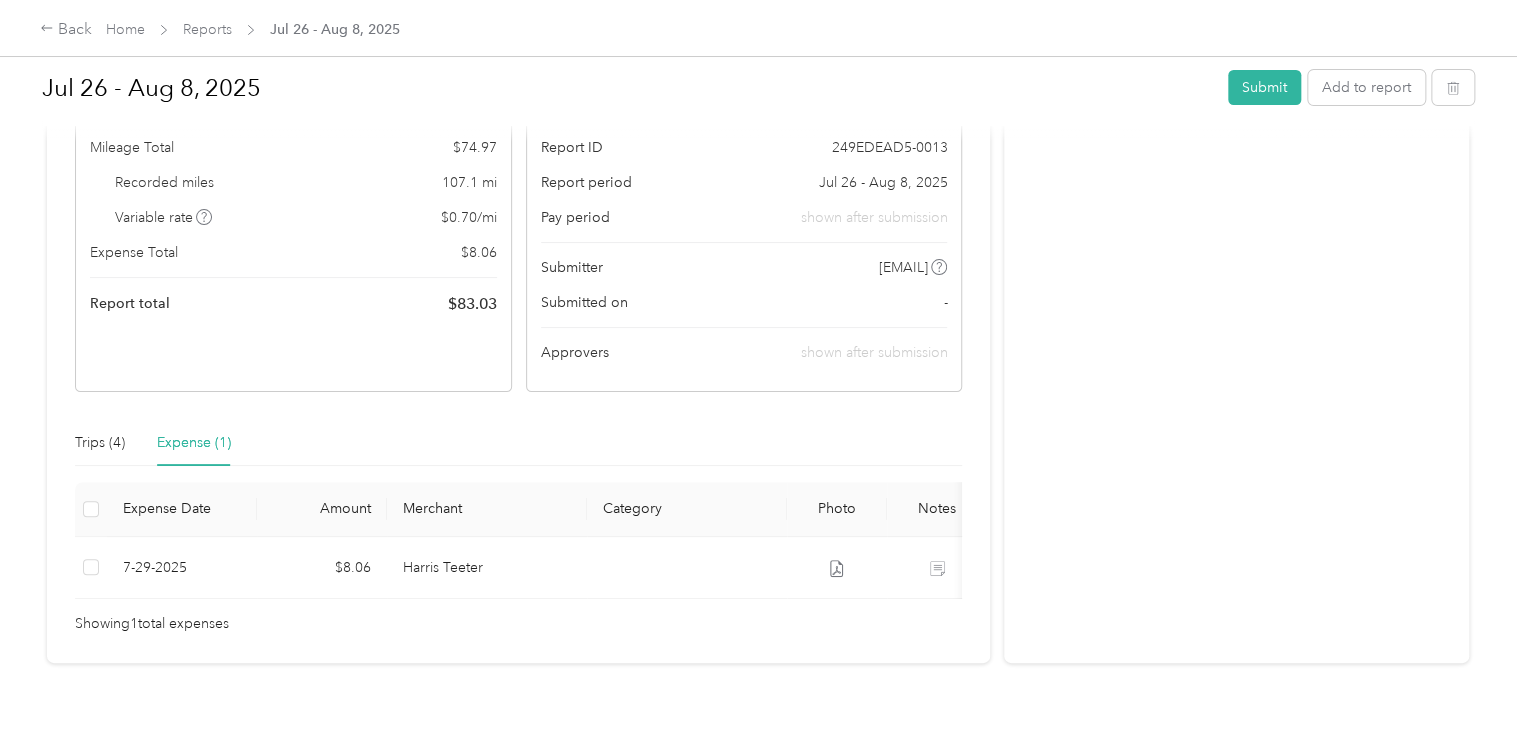 scroll, scrollTop: 200, scrollLeft: 0, axis: vertical 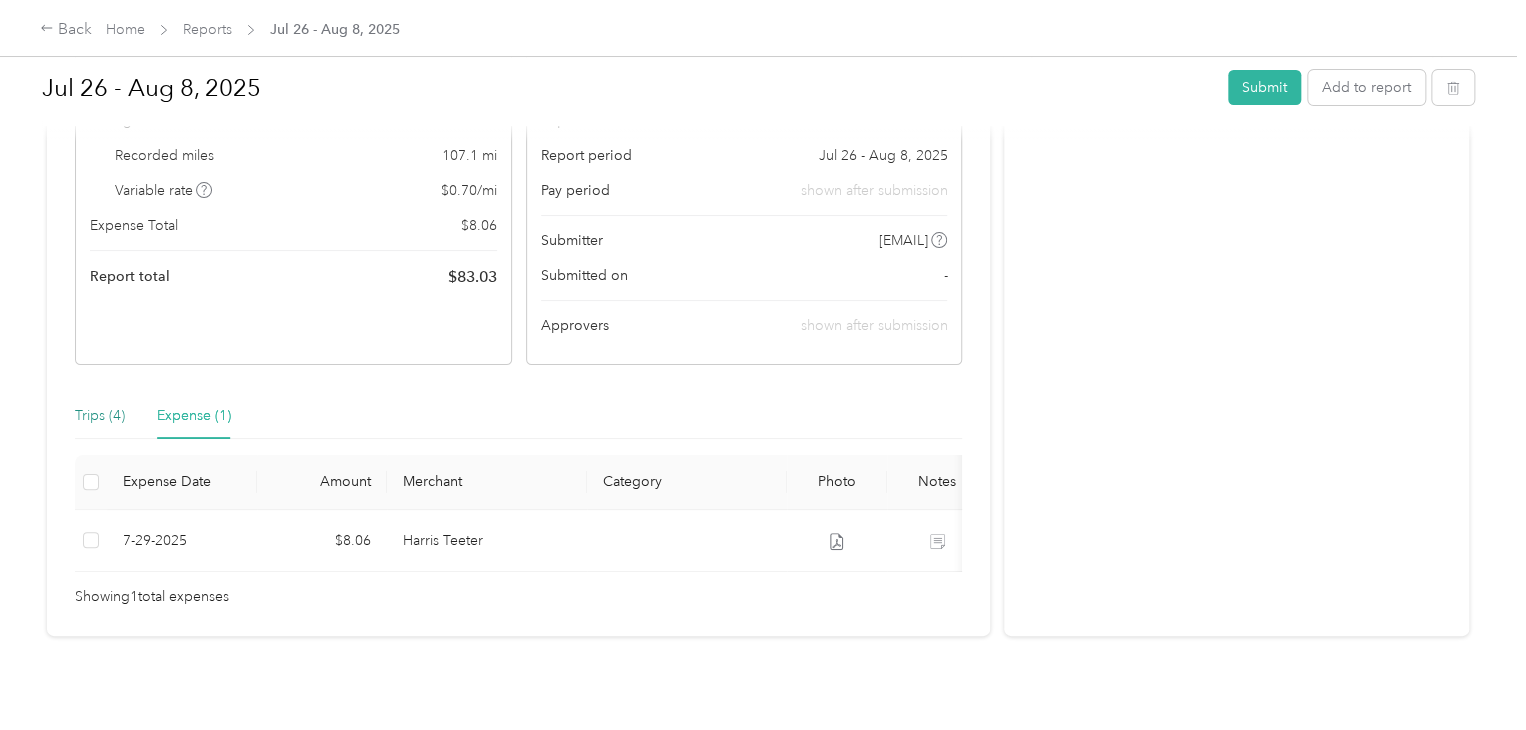 click on "Trips (4)" at bounding box center (100, 416) 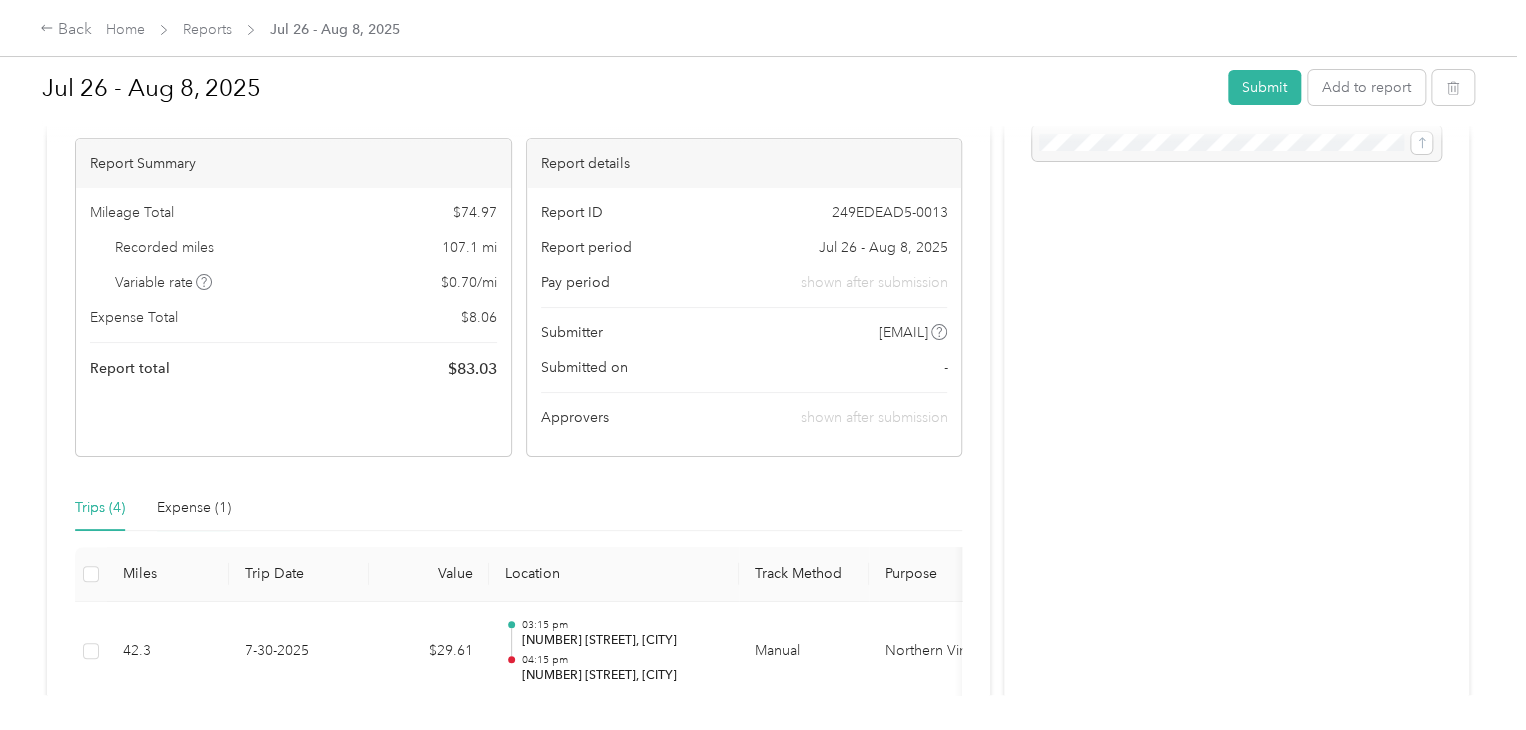 scroll, scrollTop: 100, scrollLeft: 0, axis: vertical 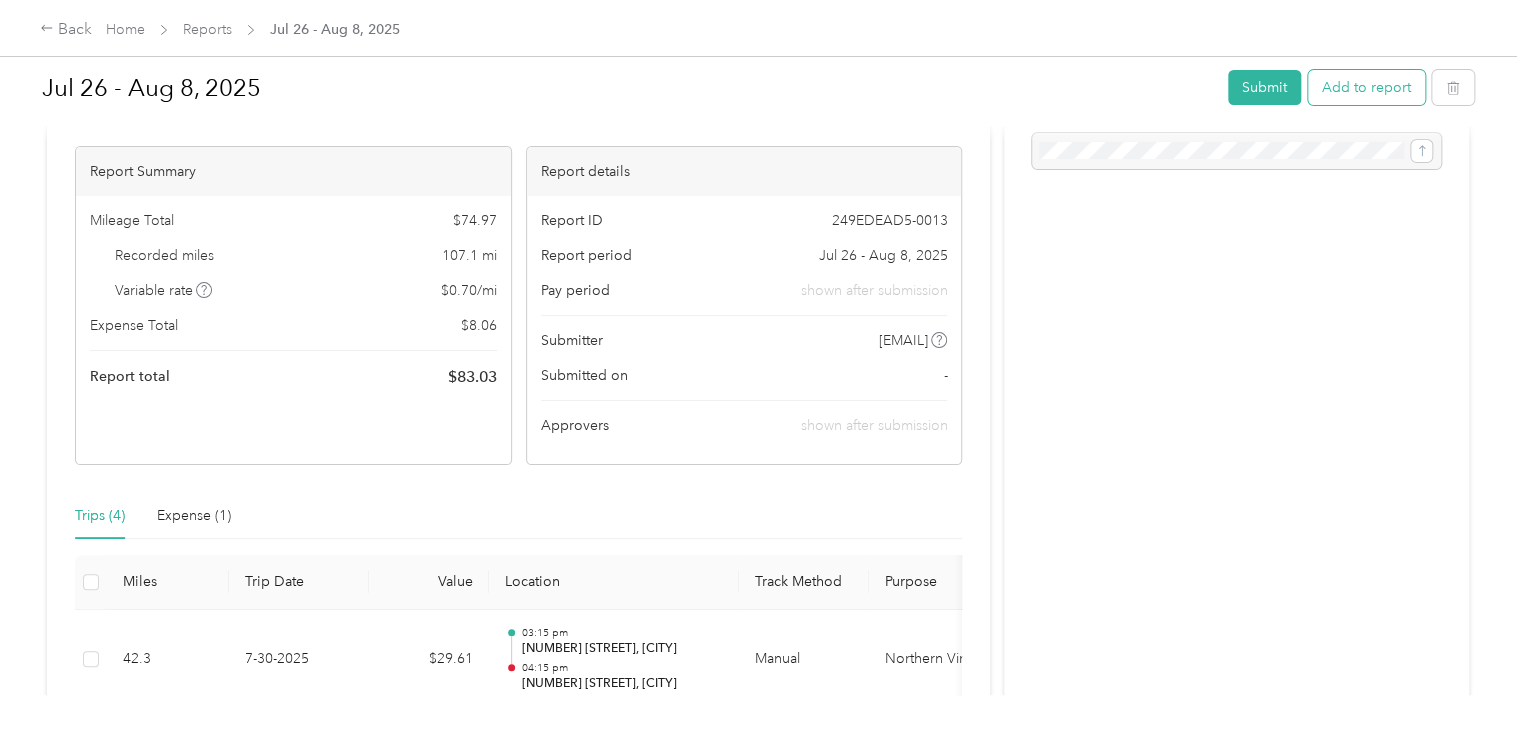 click on "Add to report" at bounding box center [1366, 87] 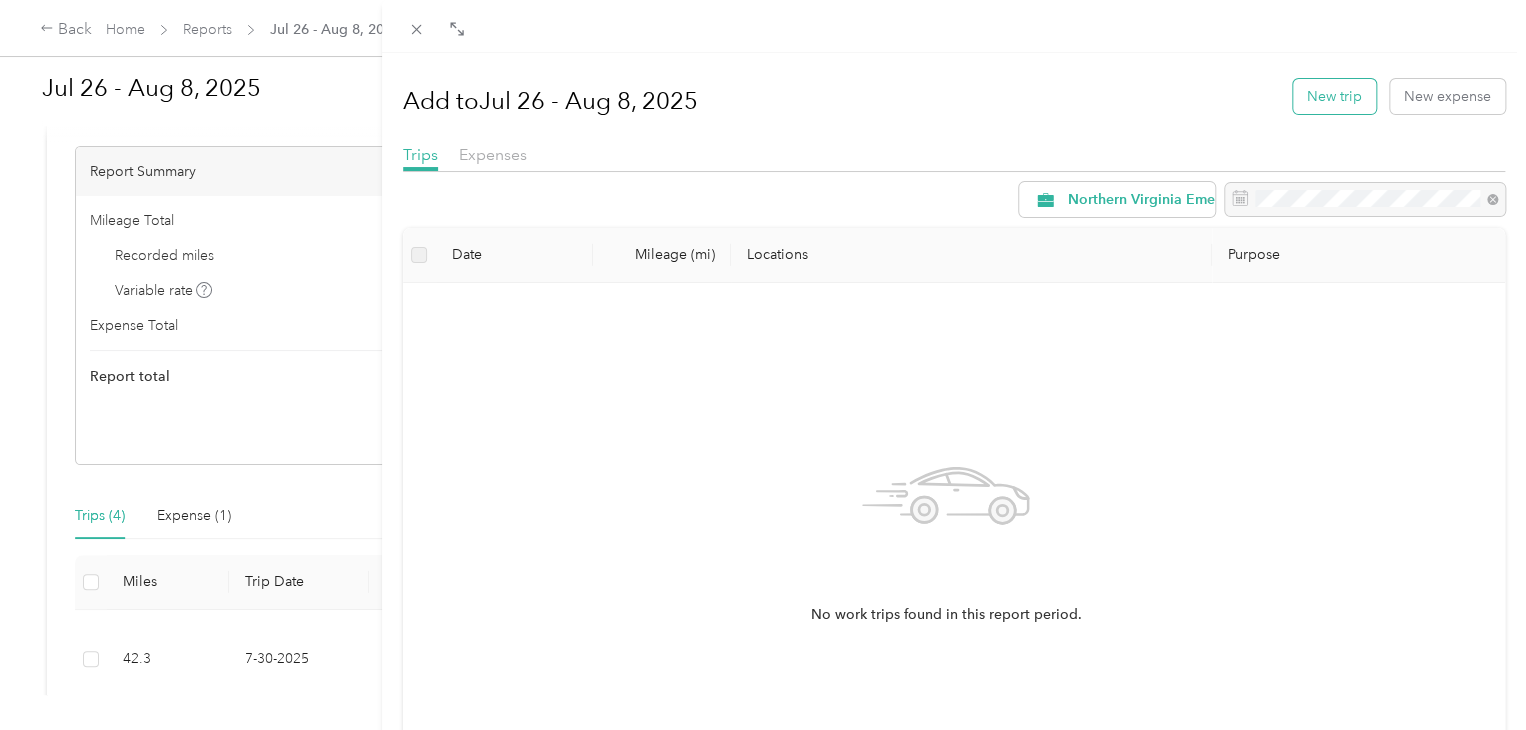 click on "New trip" at bounding box center (1334, 96) 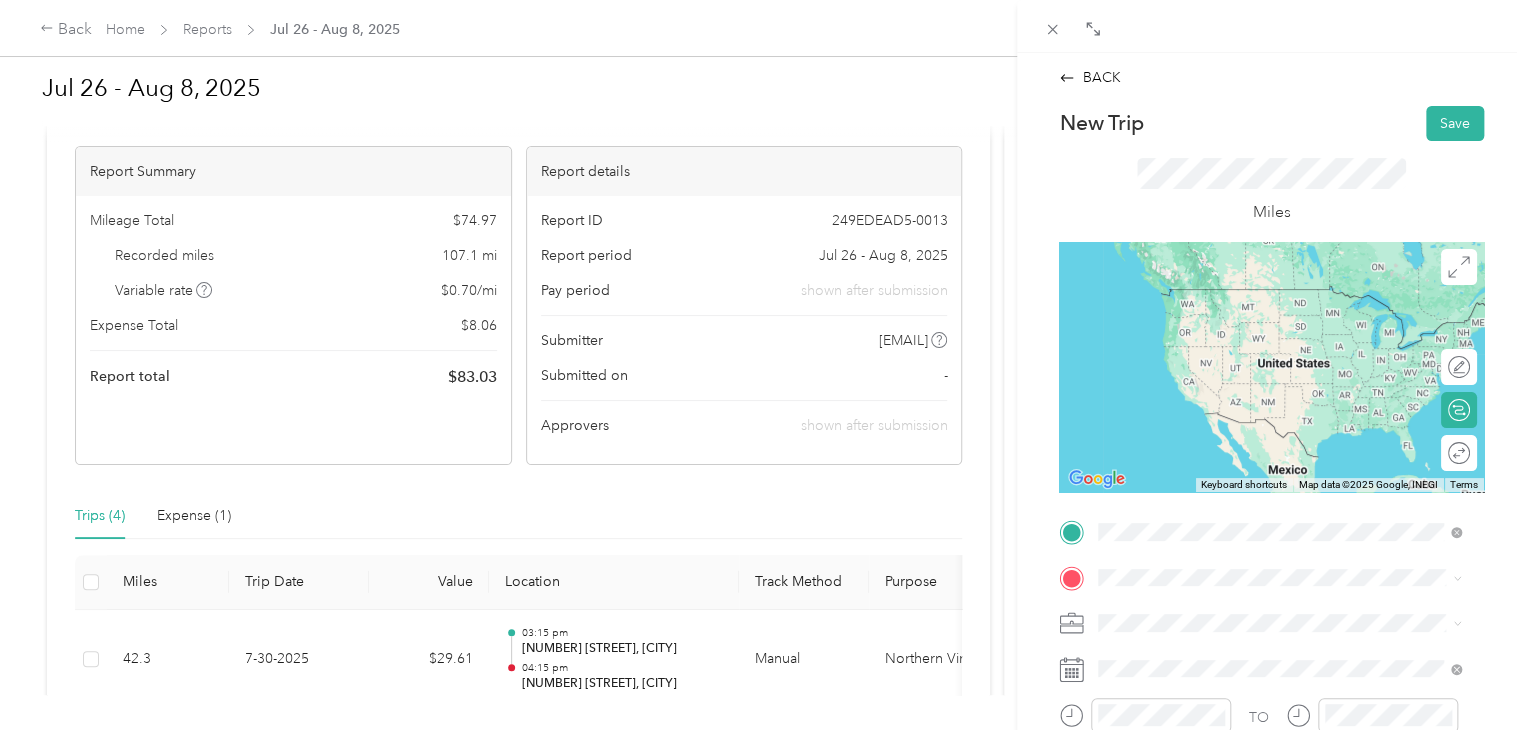 click on "[NUMBER] [STREET]
[CITY], [STATE] [POSTAL_CODE], [COUNTRY]" at bounding box center [1280, 374] 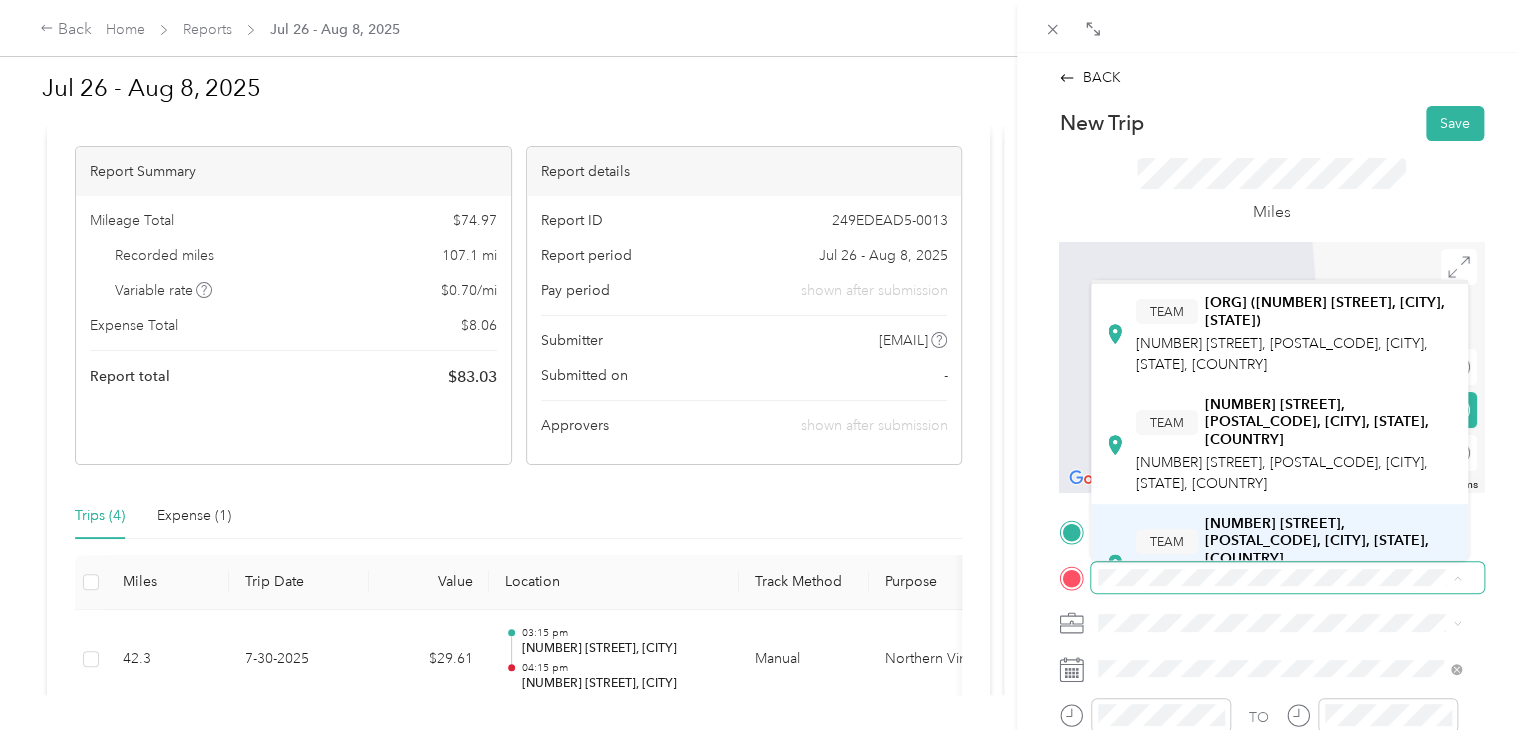 scroll, scrollTop: 100, scrollLeft: 0, axis: vertical 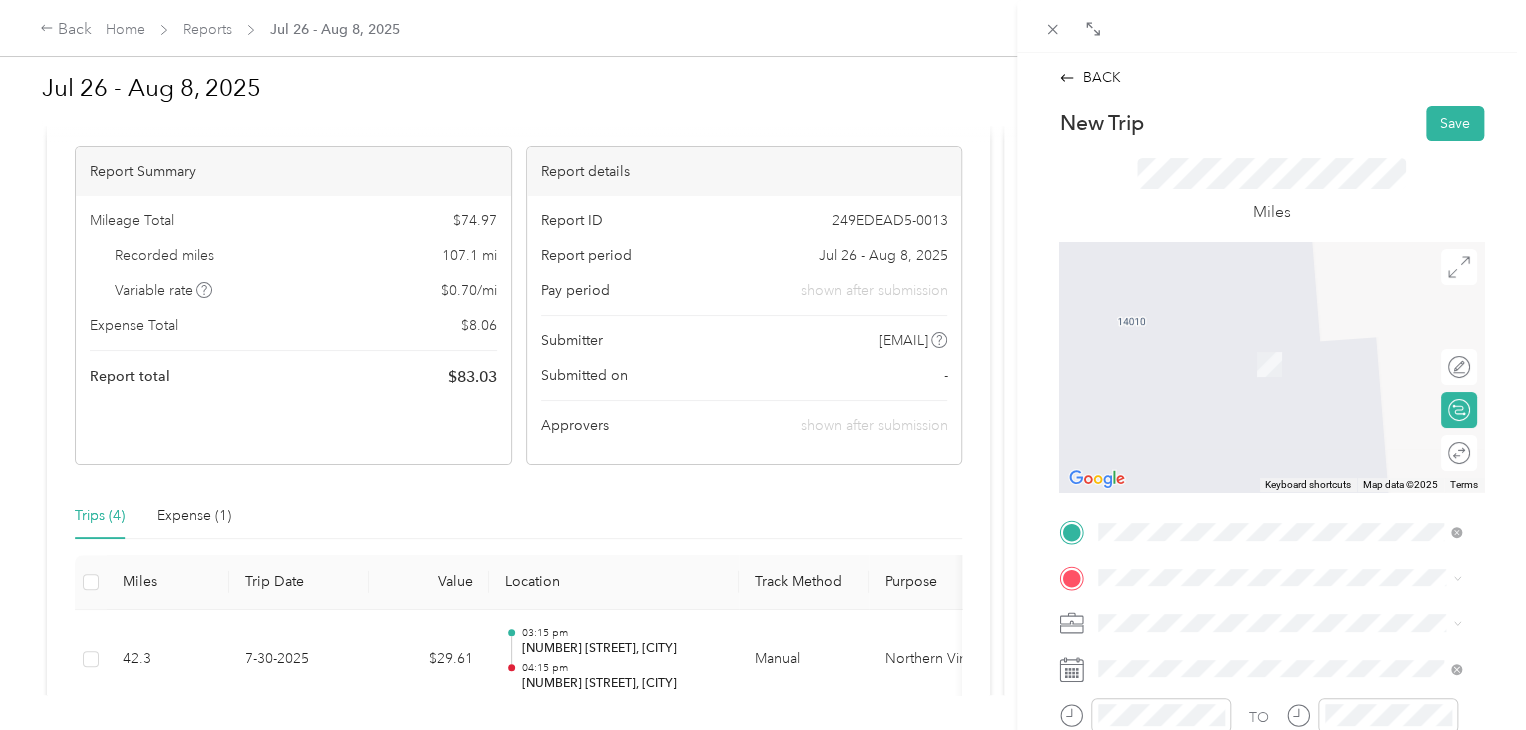 click on "[NUMBER] [STREET], [POSTAL_CODE], [CITY], [STATE], [COUNTRY]" at bounding box center [1330, 477] 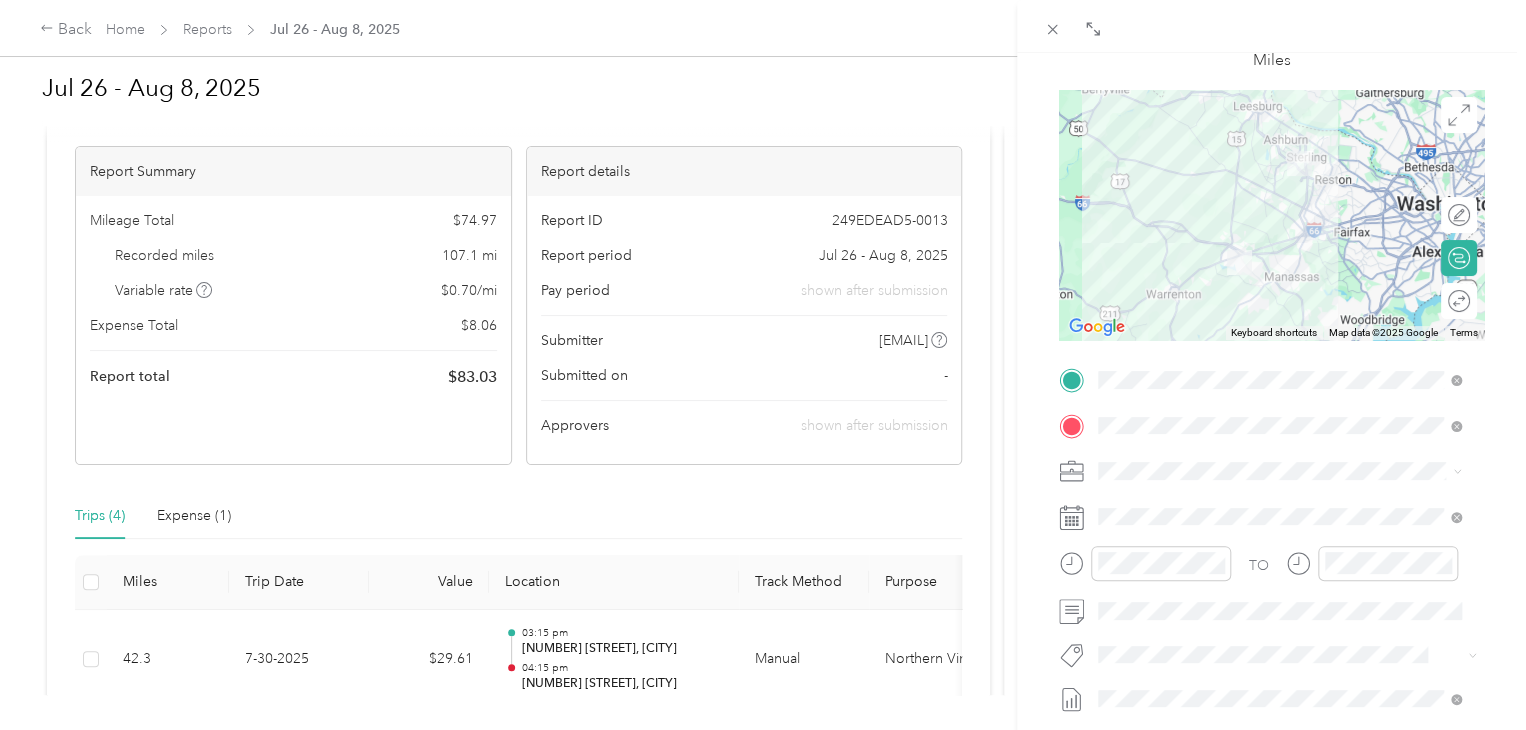 scroll, scrollTop: 200, scrollLeft: 0, axis: vertical 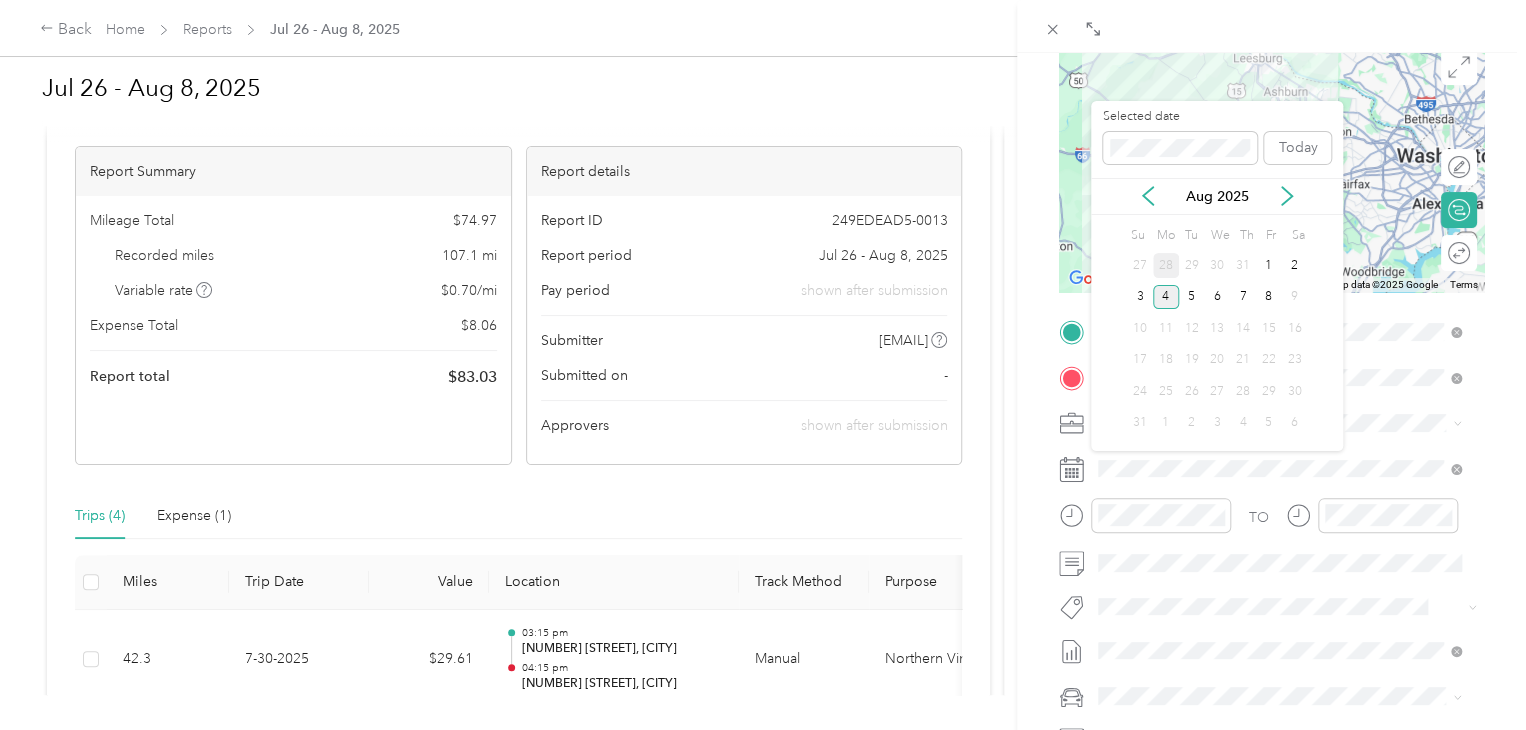 click on "28" at bounding box center [1166, 265] 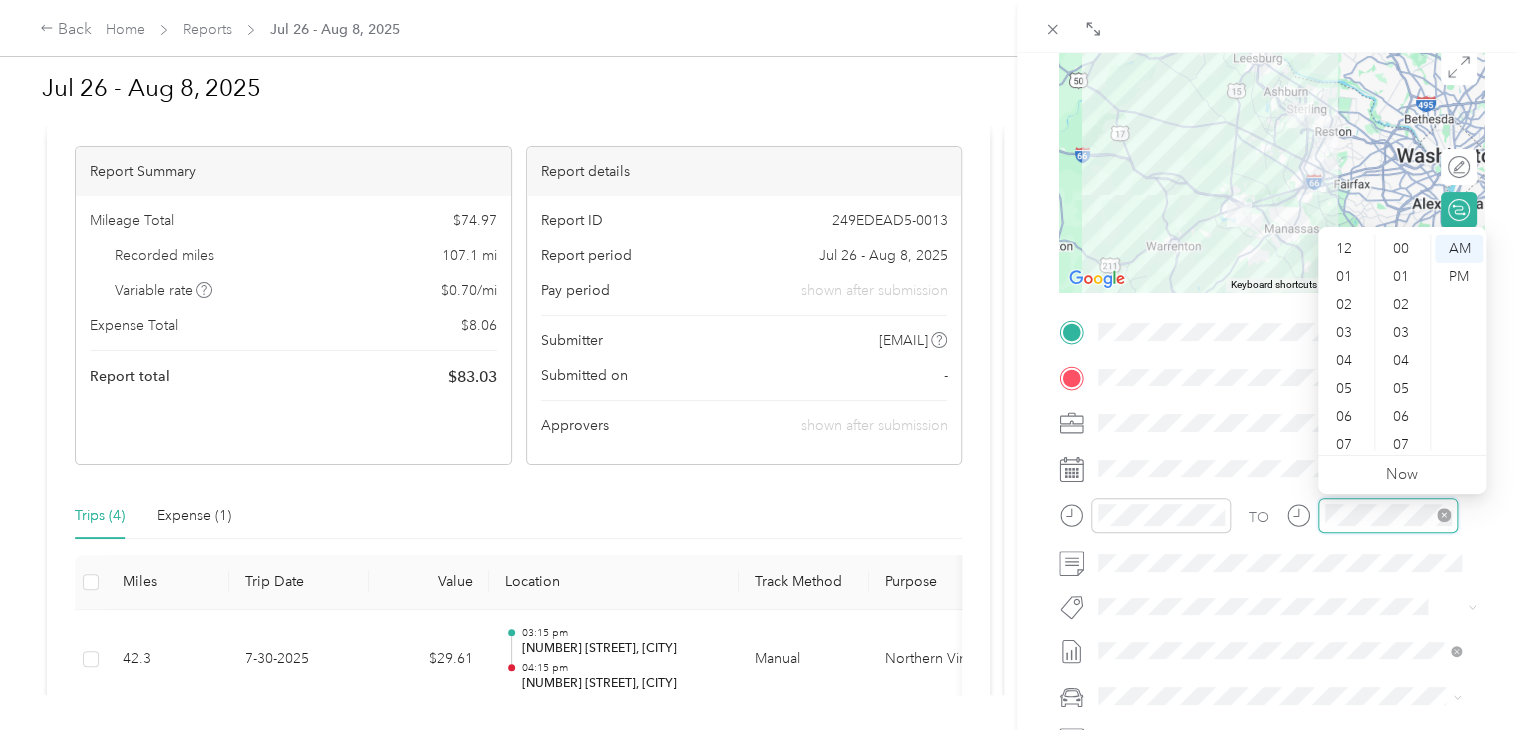 scroll, scrollTop: 420, scrollLeft: 0, axis: vertical 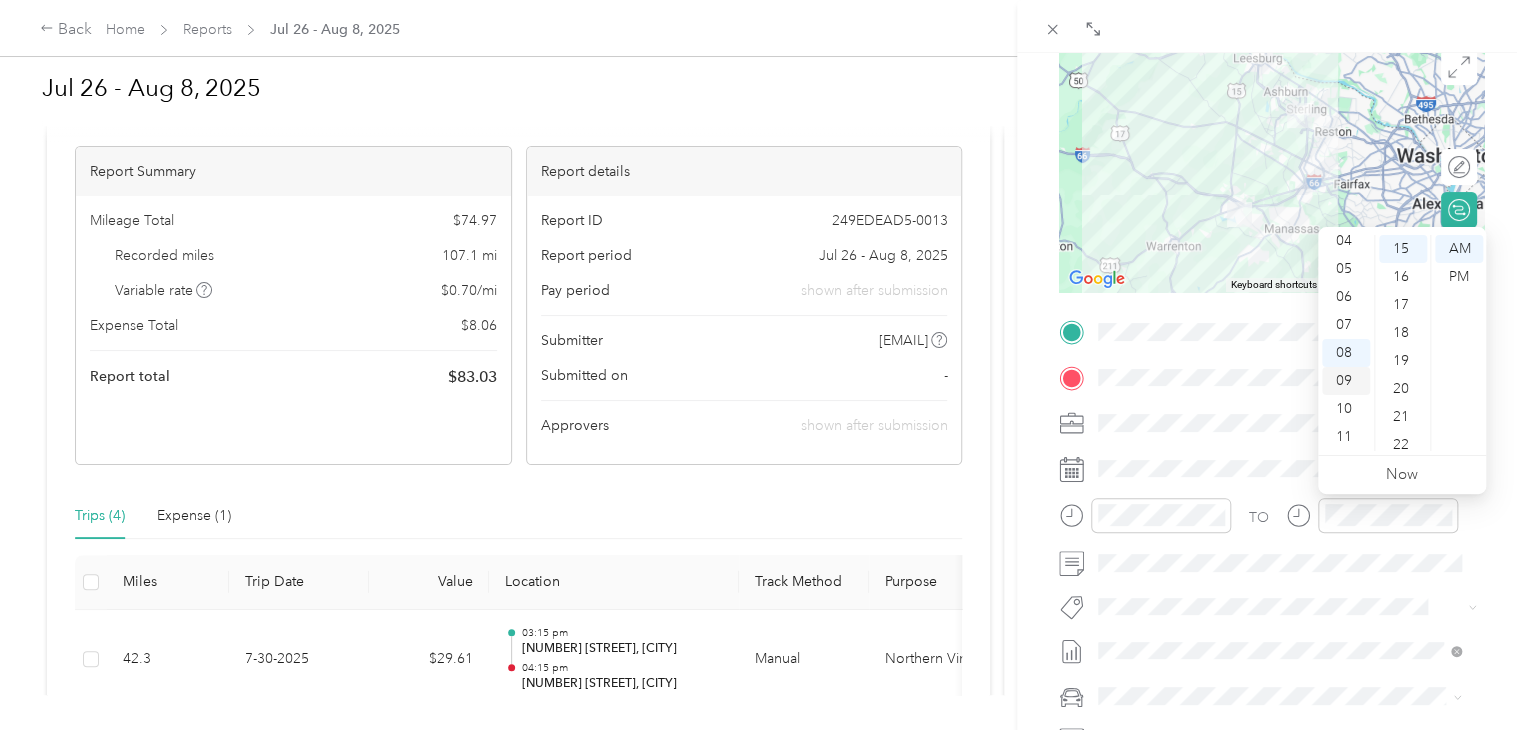 click on "09" at bounding box center [1346, 381] 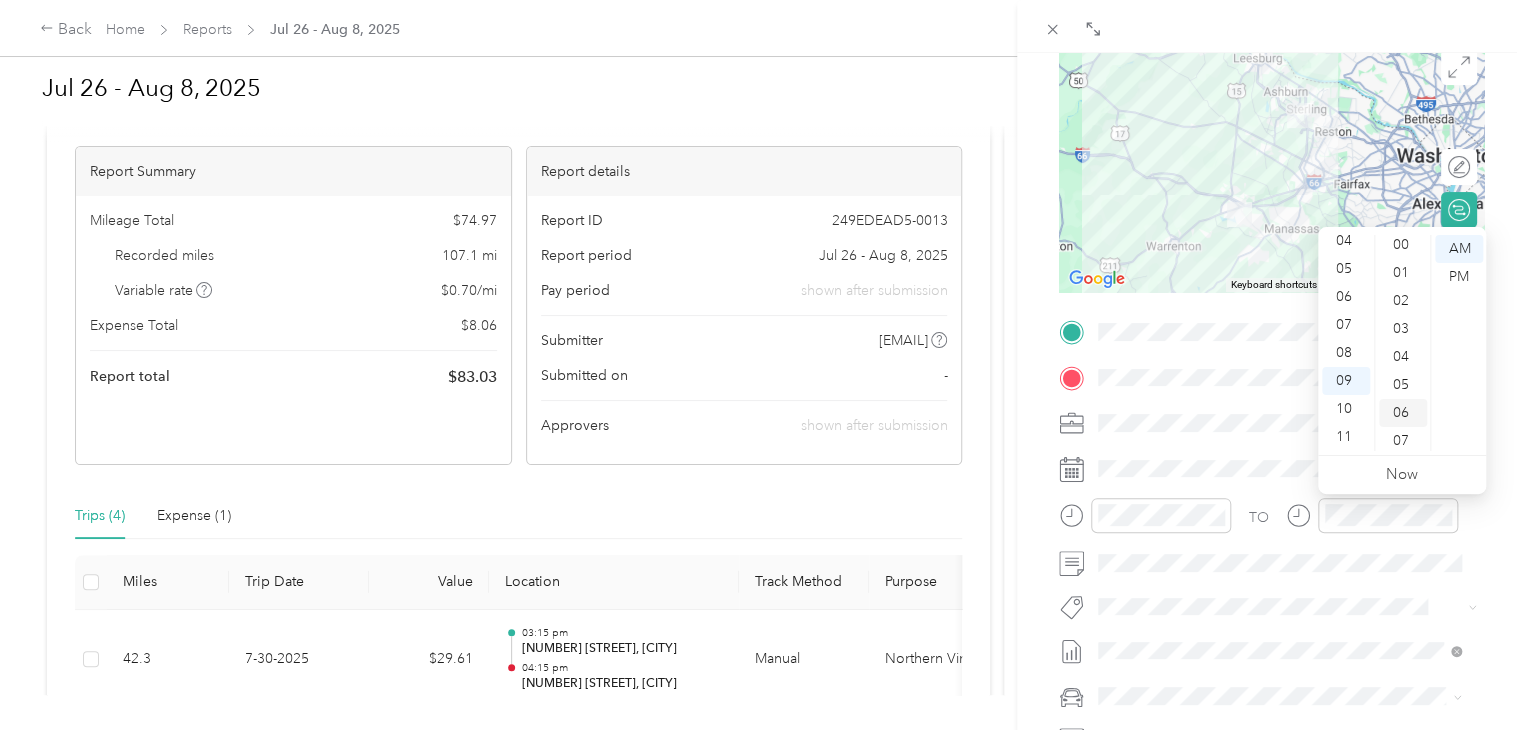 scroll, scrollTop: 0, scrollLeft: 0, axis: both 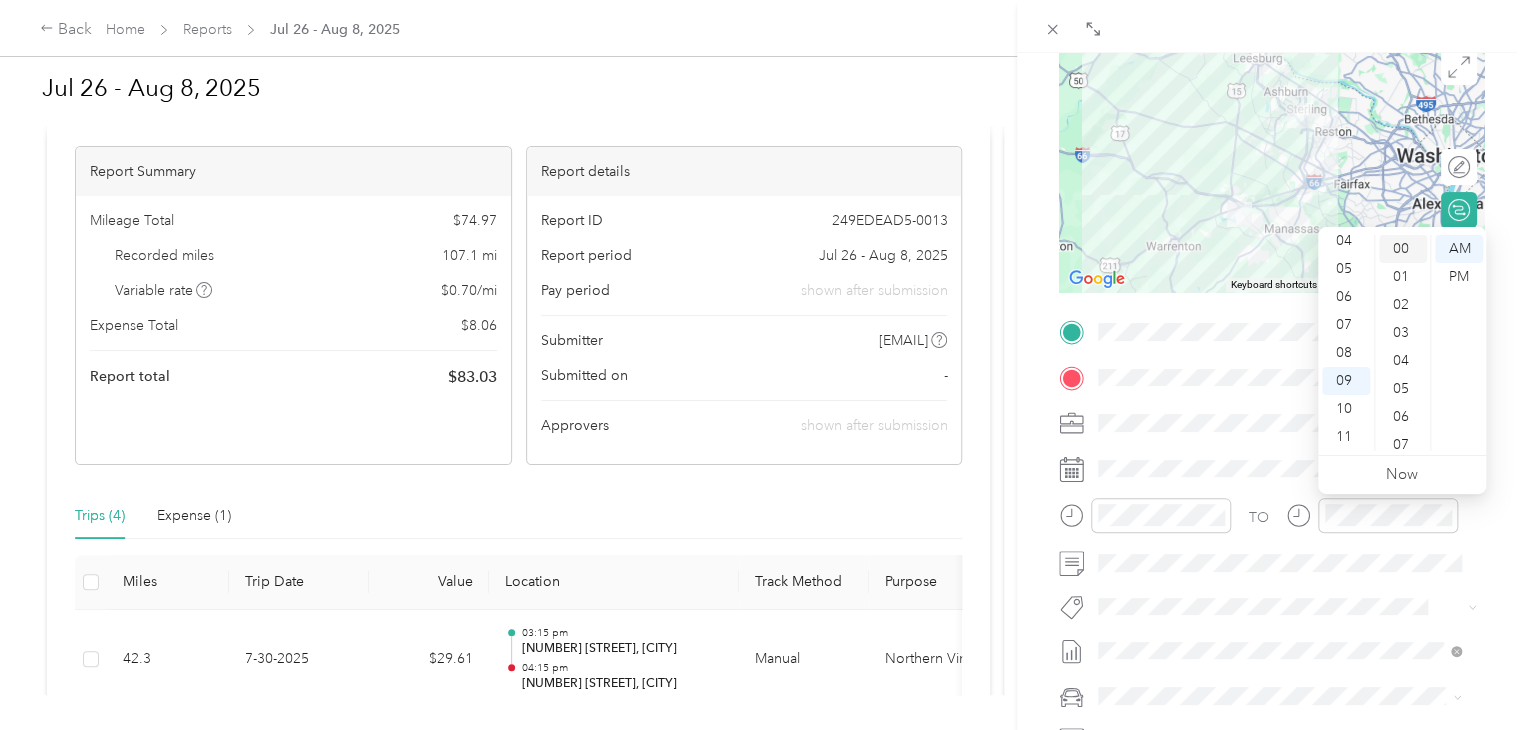 click on "00" at bounding box center (1403, 249) 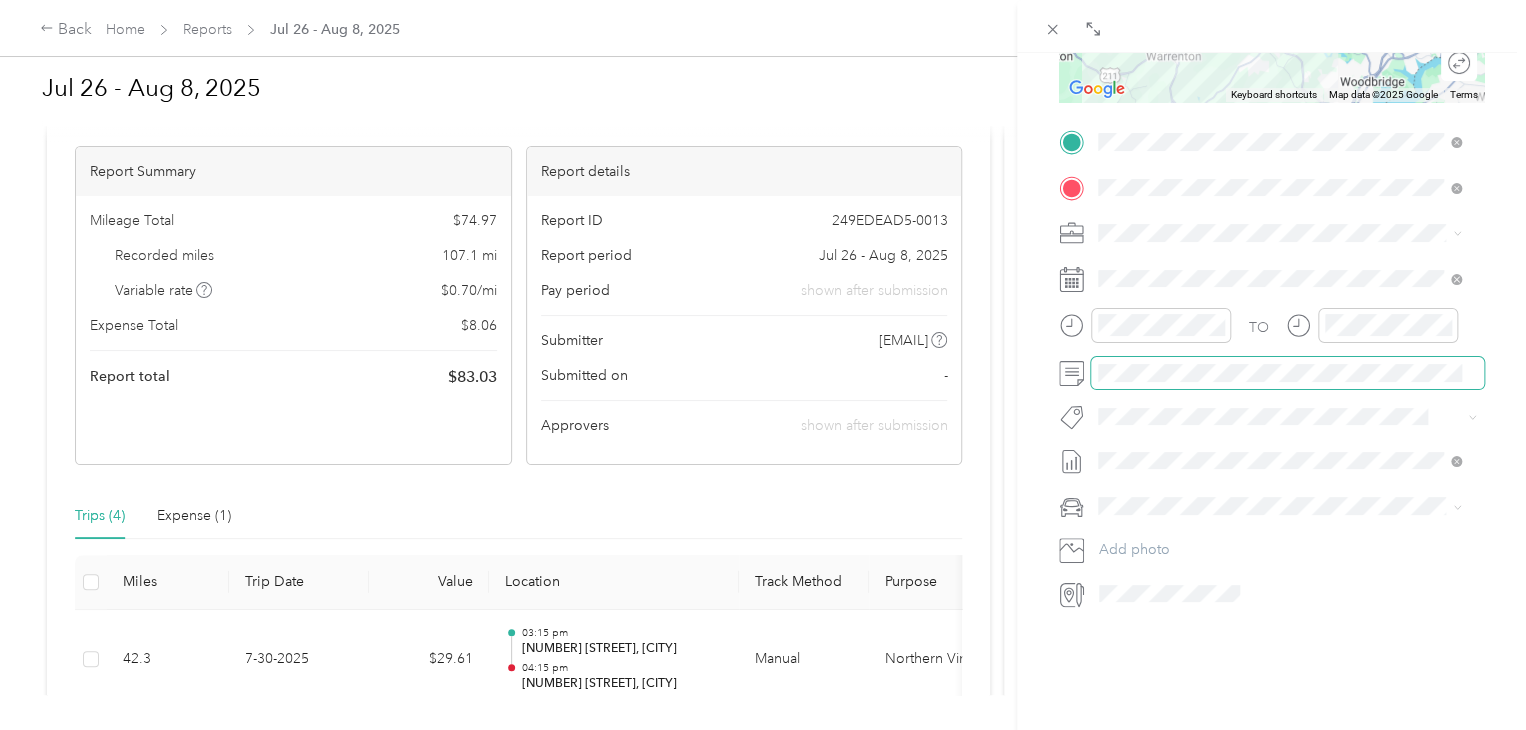 scroll, scrollTop: 428, scrollLeft: 0, axis: vertical 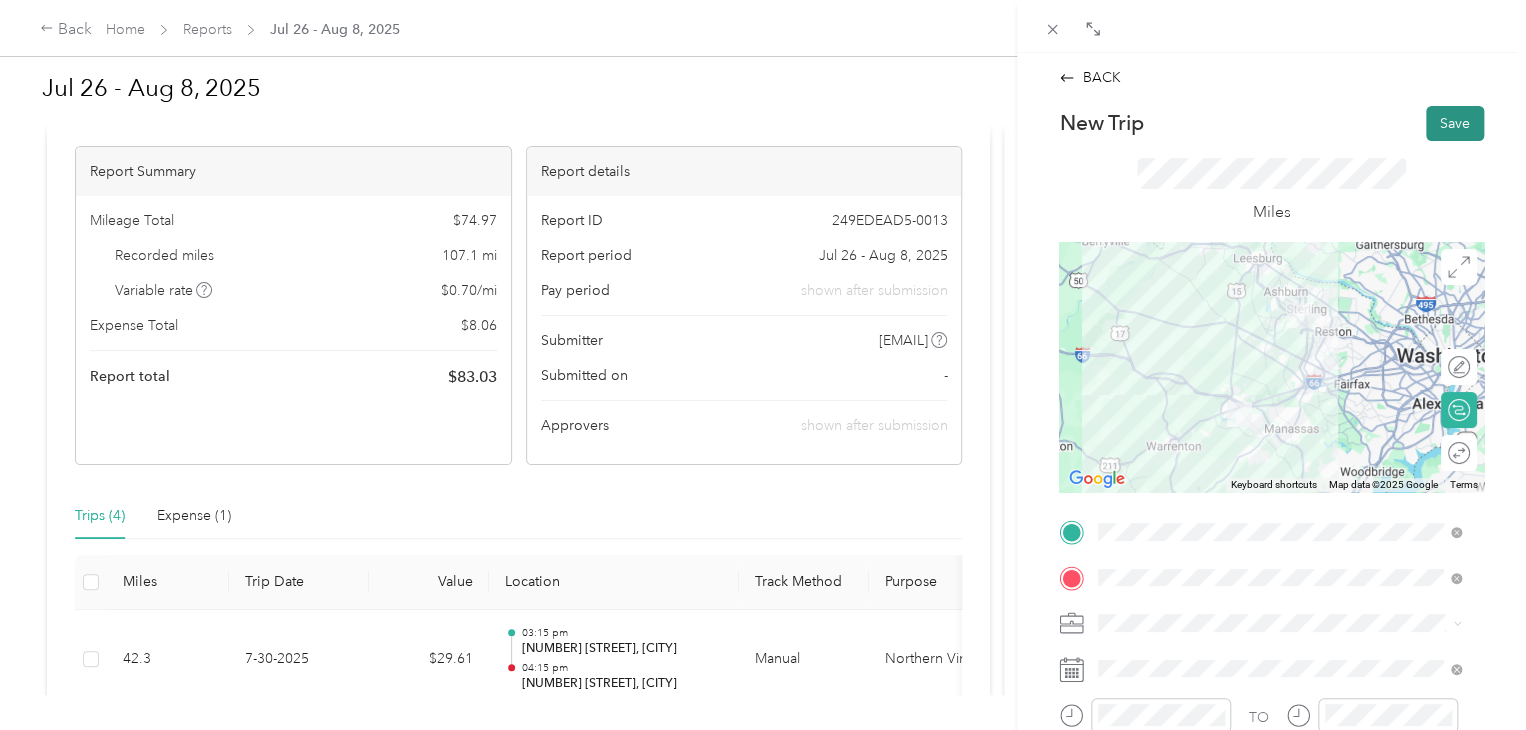 click on "Save" at bounding box center (1455, 123) 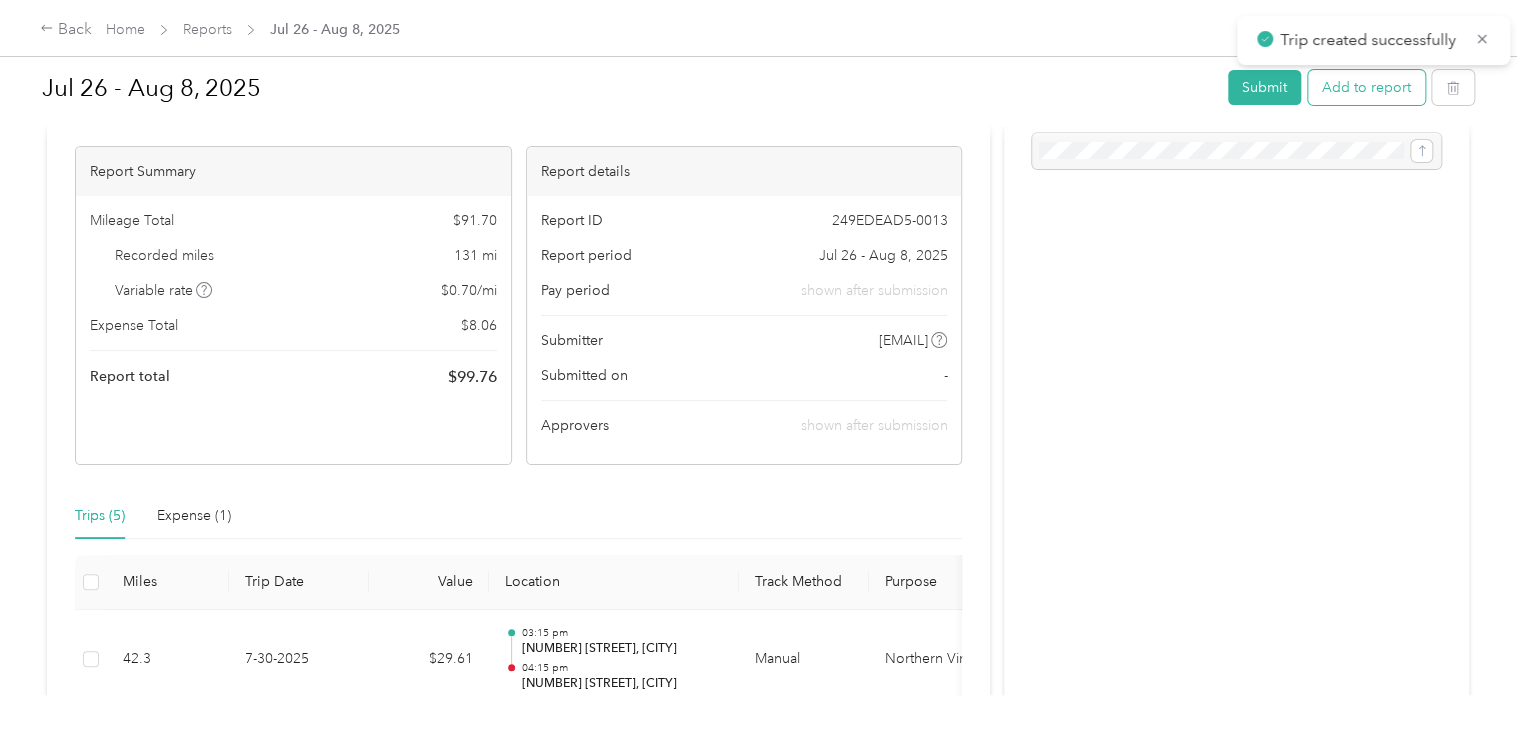 click on "Add to report" at bounding box center (1366, 87) 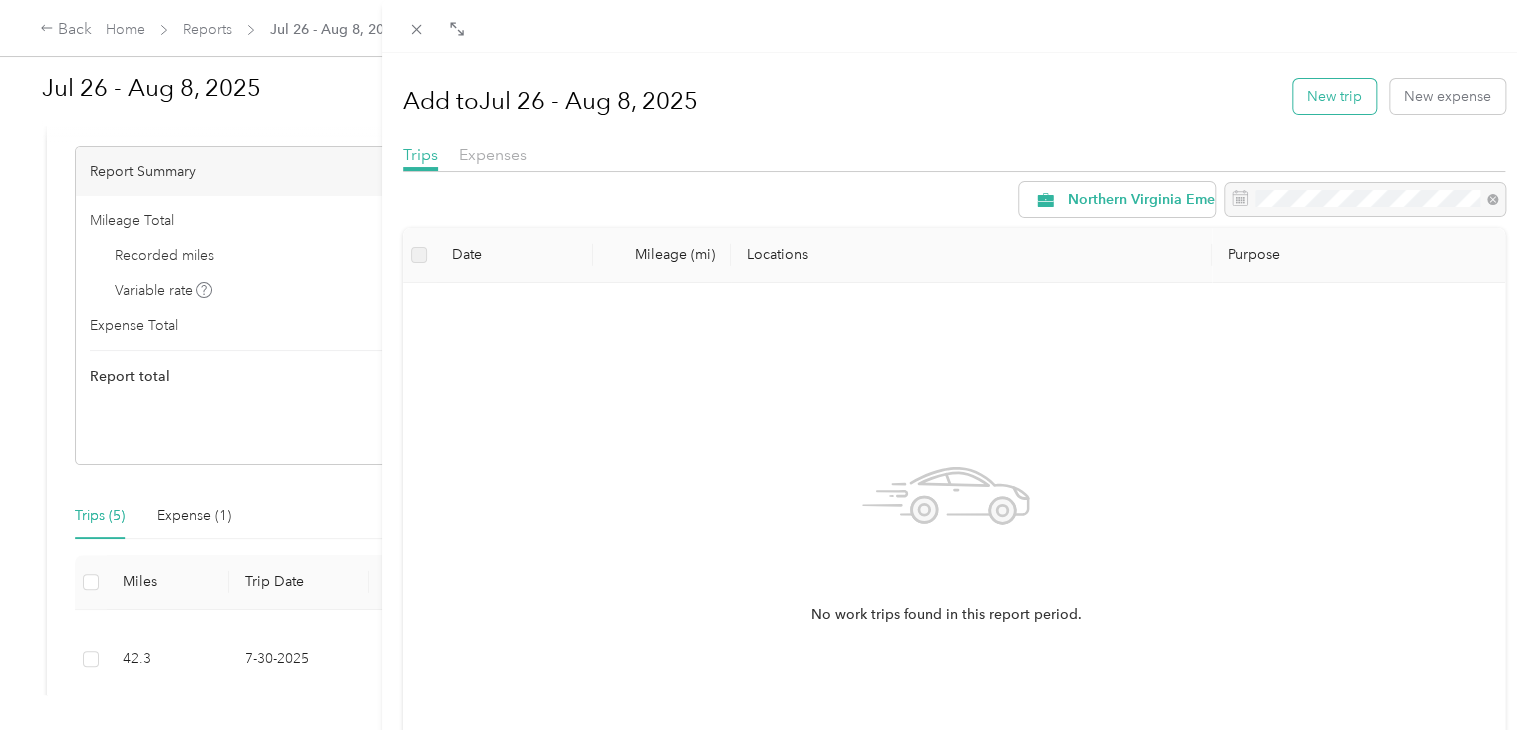 click on "New trip" at bounding box center (1334, 96) 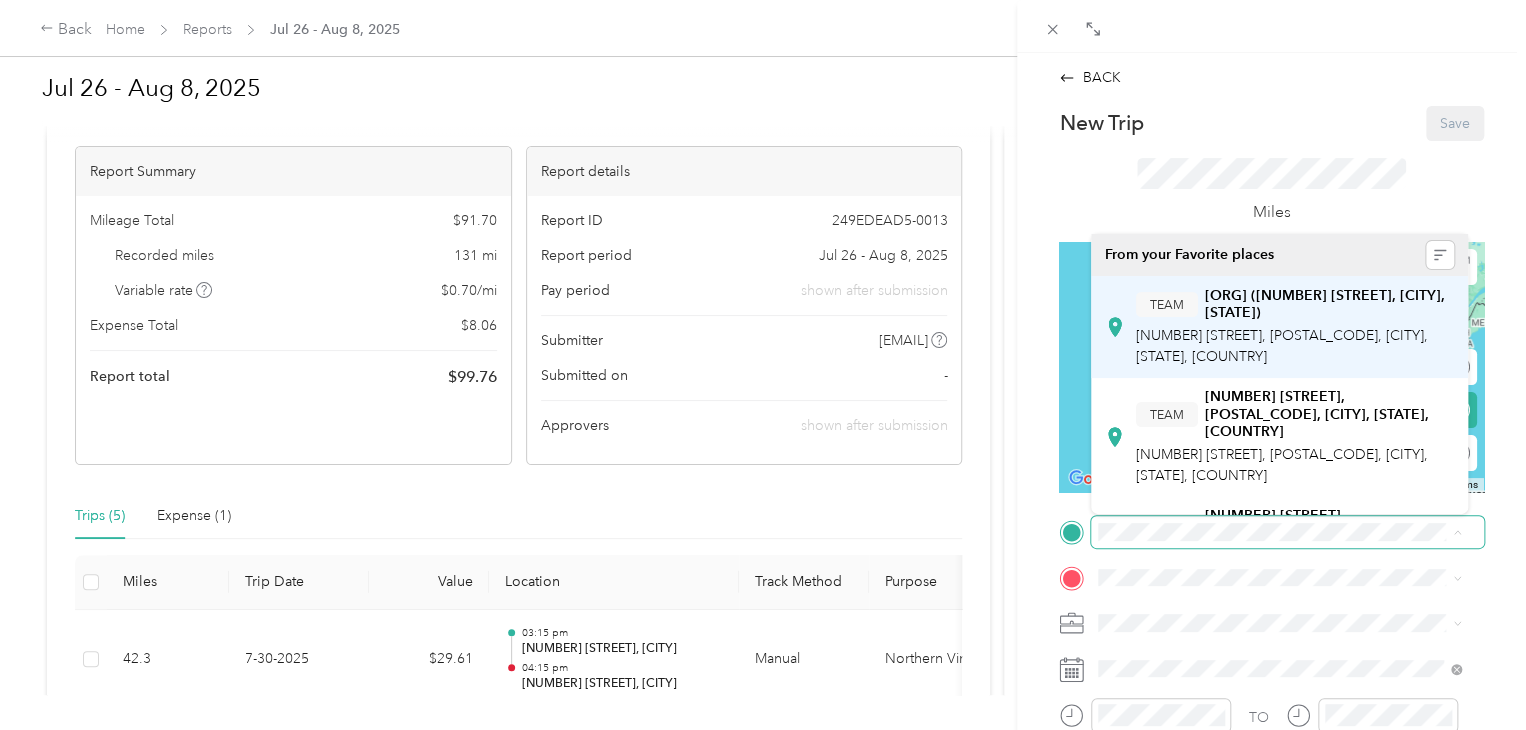 scroll, scrollTop: 185, scrollLeft: 0, axis: vertical 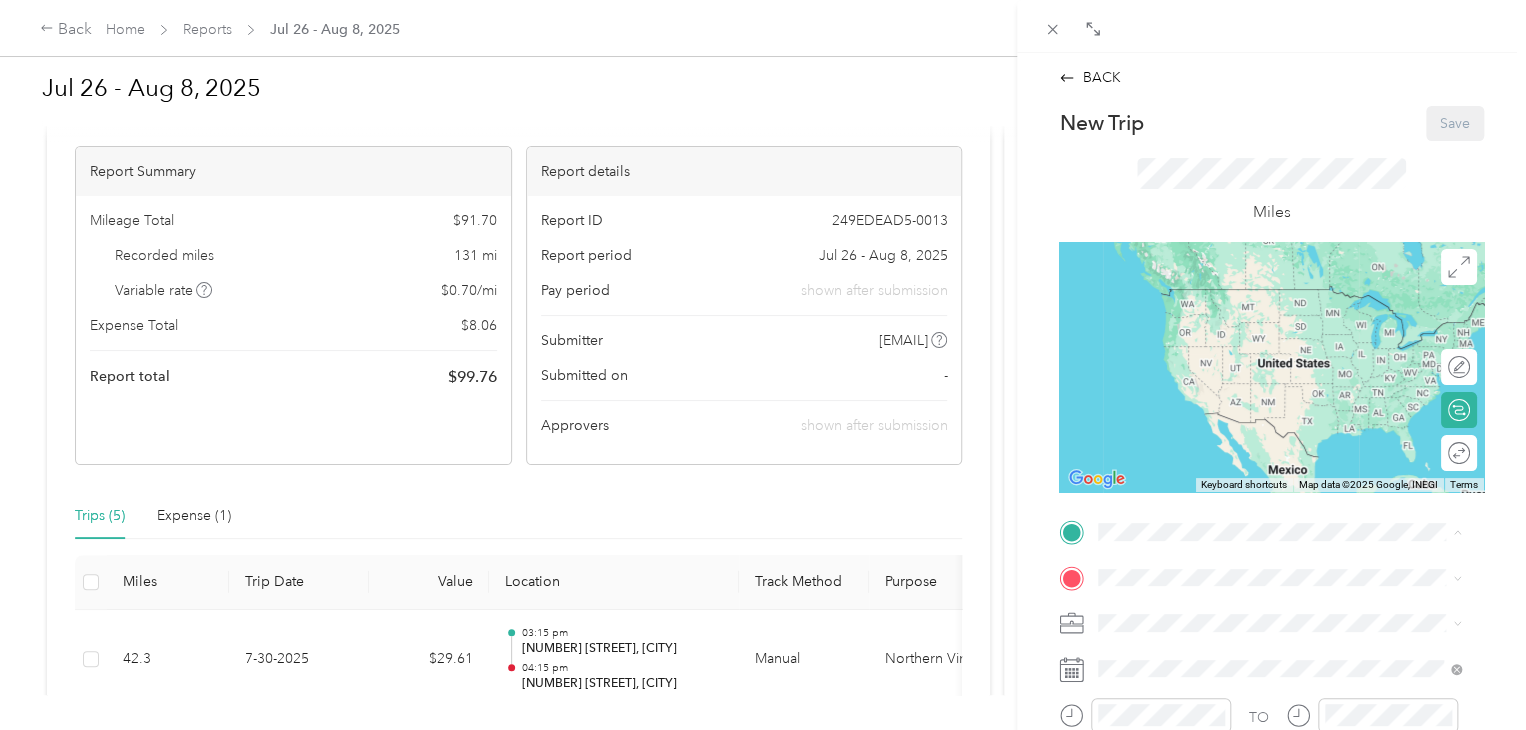 click on "TEAM [NUMBER] [STREET], [POSTAL_CODE], [CITY], [STATE], [COUNTRY] [NUMBER] [STREET], [POSTAL_CODE], [CITY], [STATE], [COUNTRY]" at bounding box center (1295, 371) 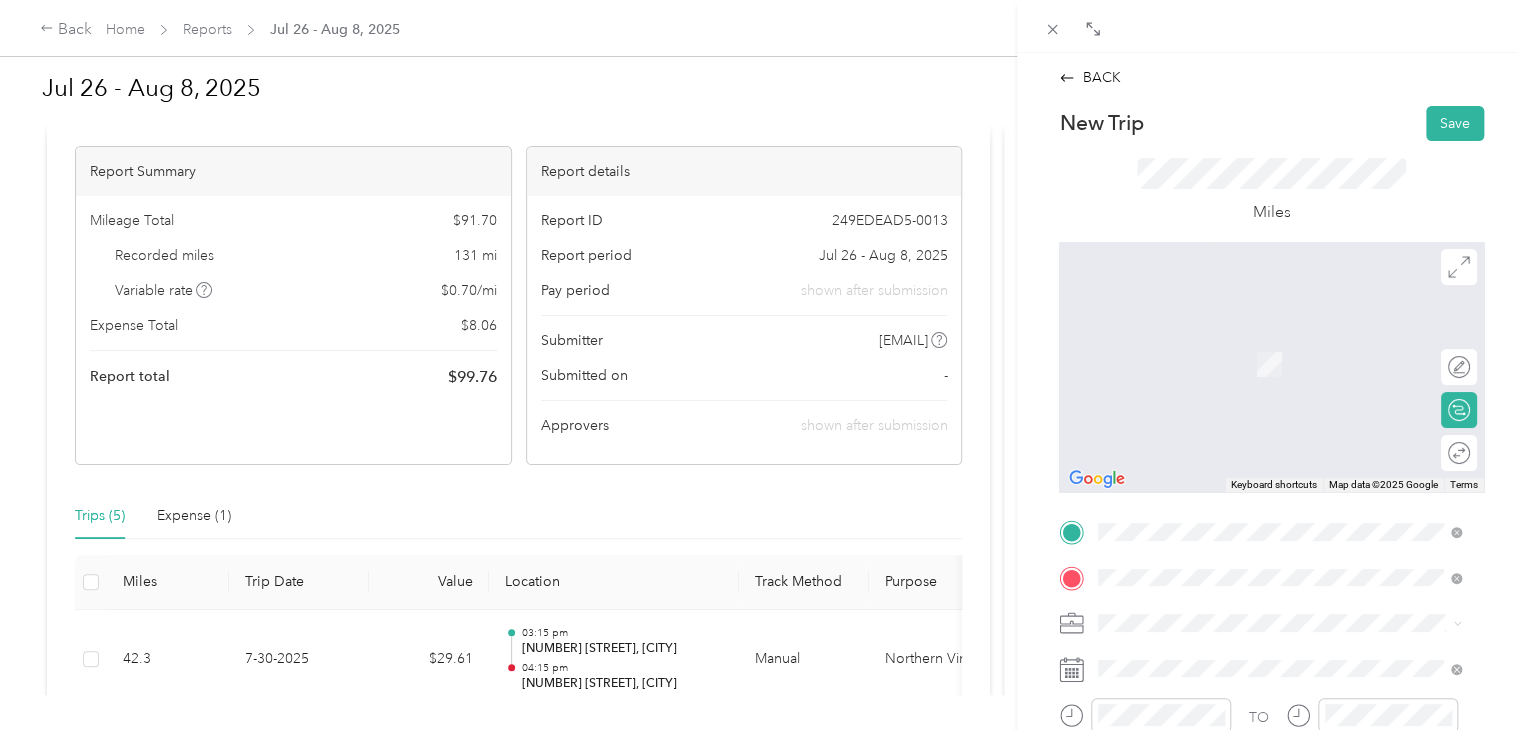 click on "[NUMBER] [STREET]
[CITY], [STATE] [POSTAL_CODE], [COUNTRY]" at bounding box center (1280, 342) 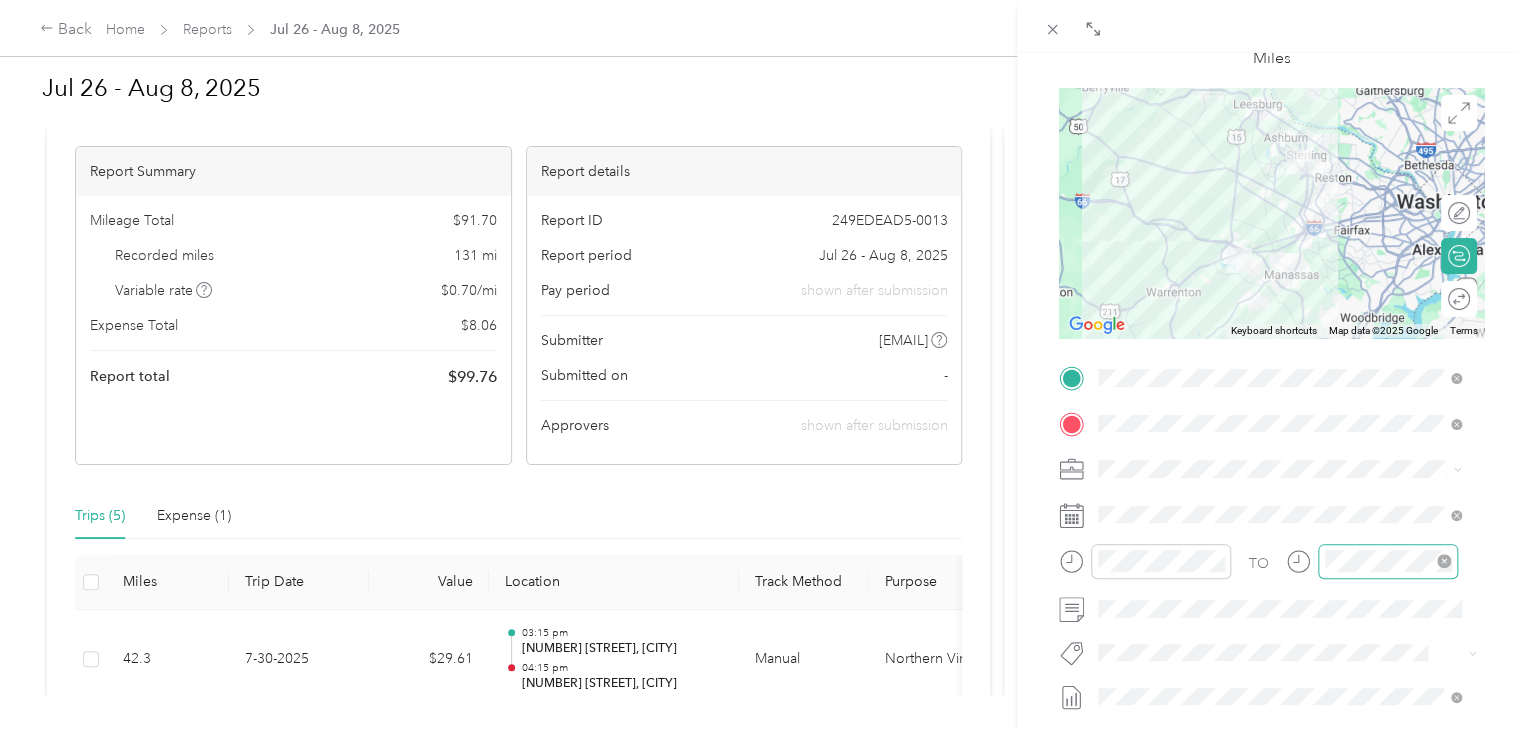 scroll, scrollTop: 200, scrollLeft: 0, axis: vertical 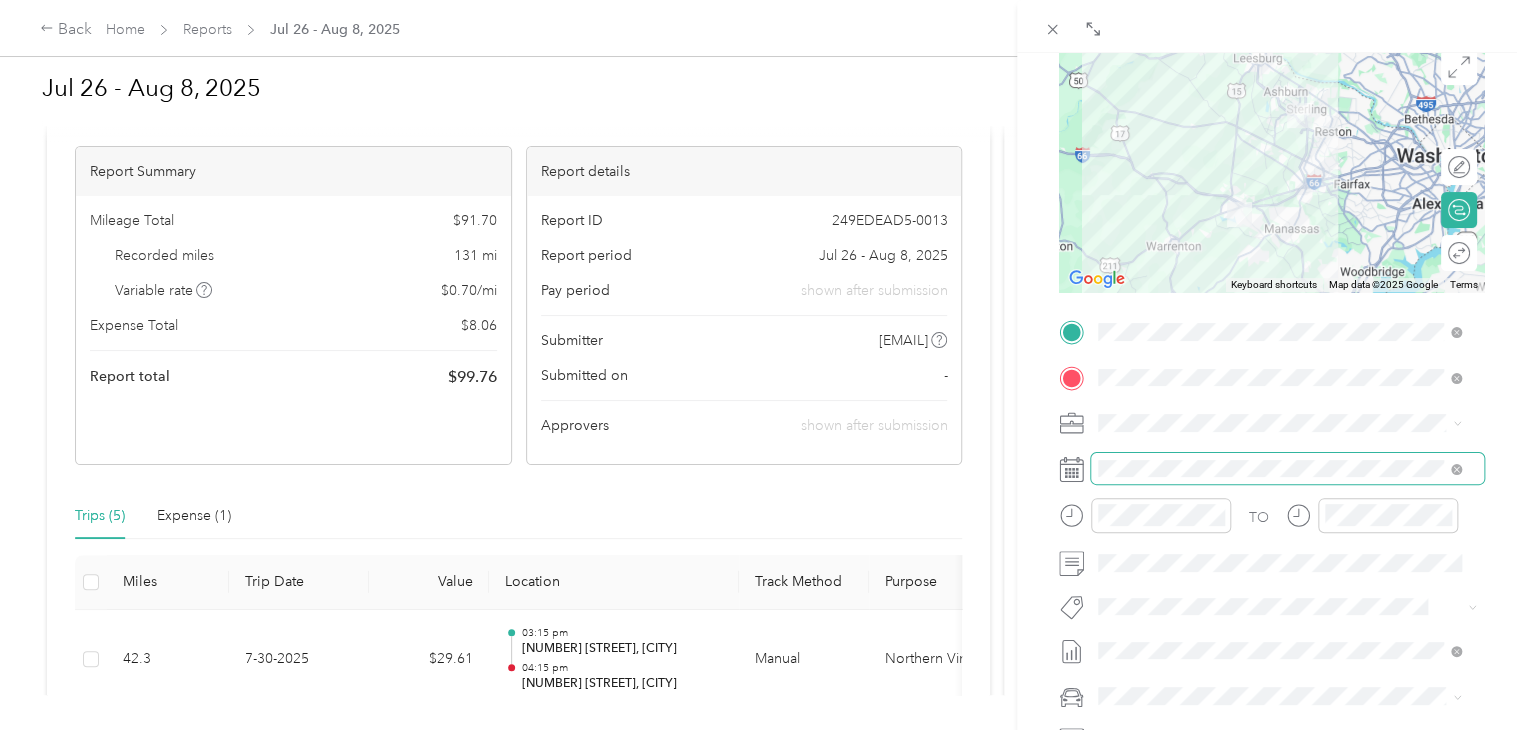 click at bounding box center (1287, 469) 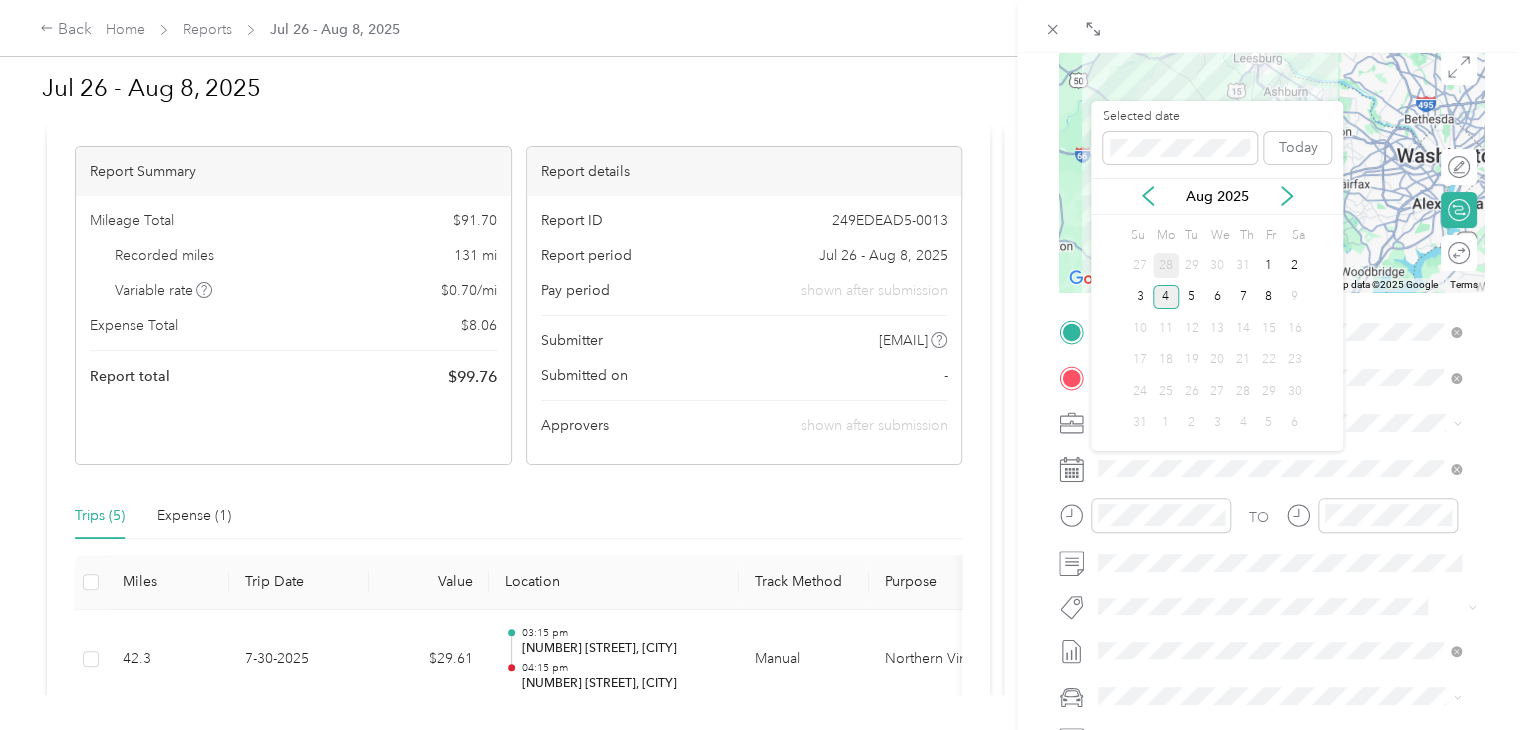 click on "28" at bounding box center [1166, 265] 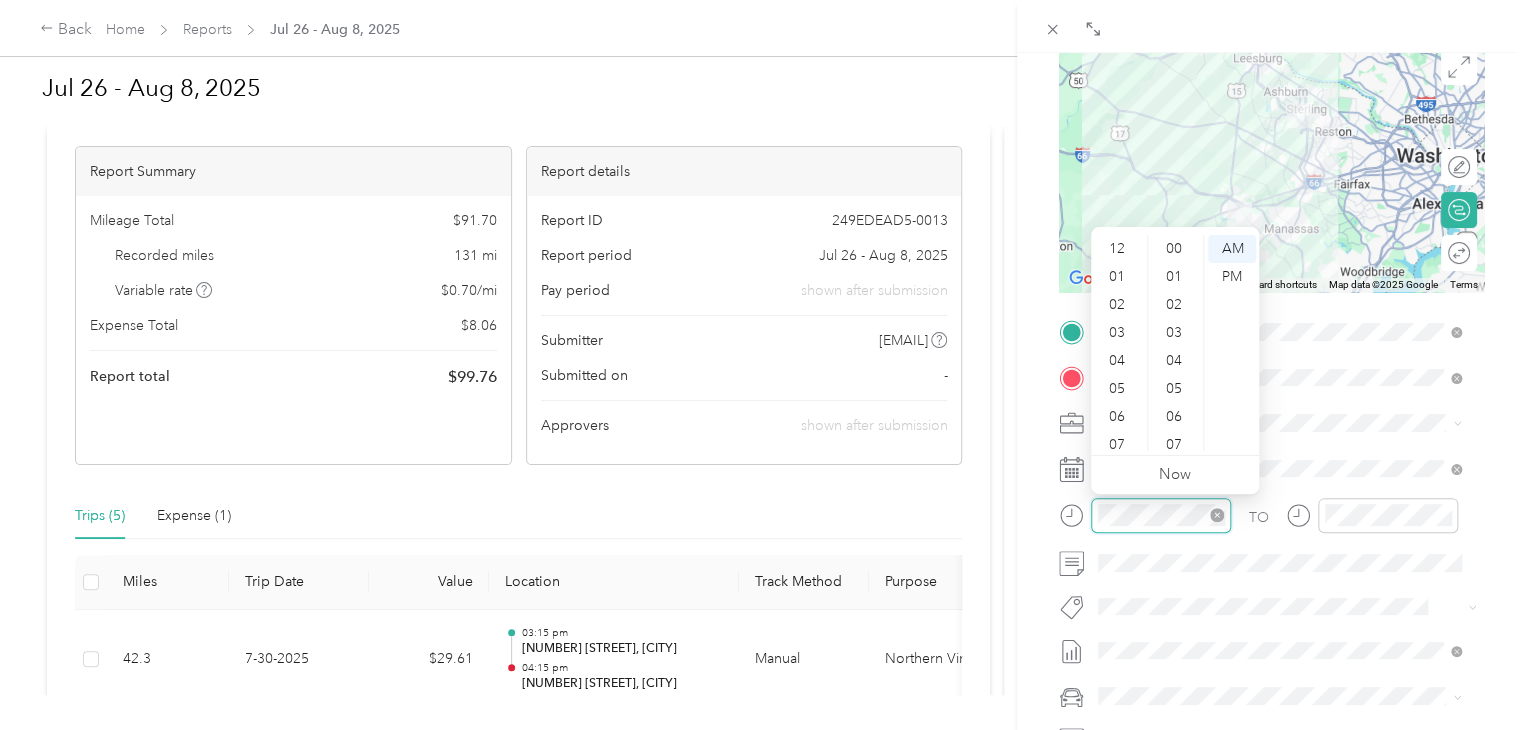 scroll, scrollTop: 448, scrollLeft: 0, axis: vertical 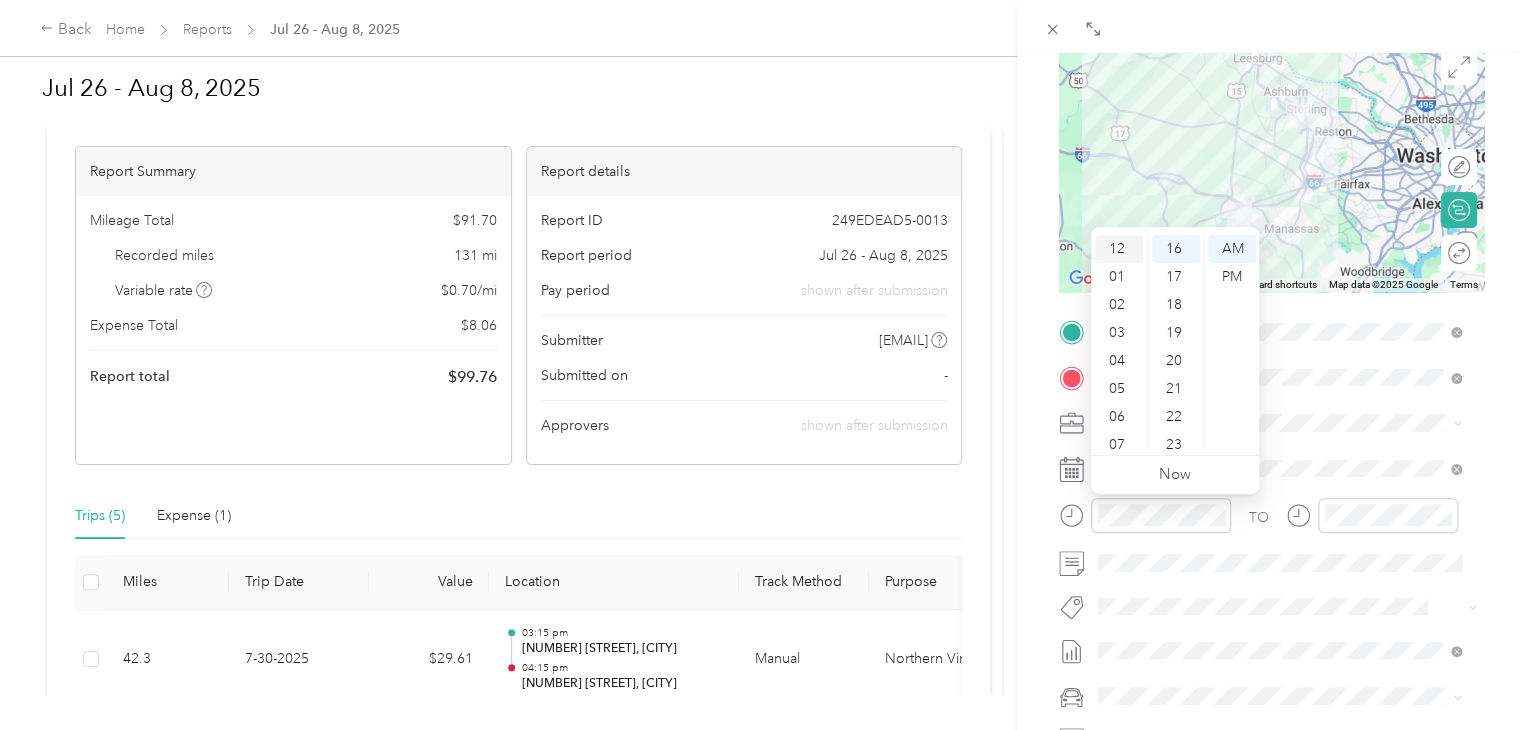 click on "12" at bounding box center [1119, 249] 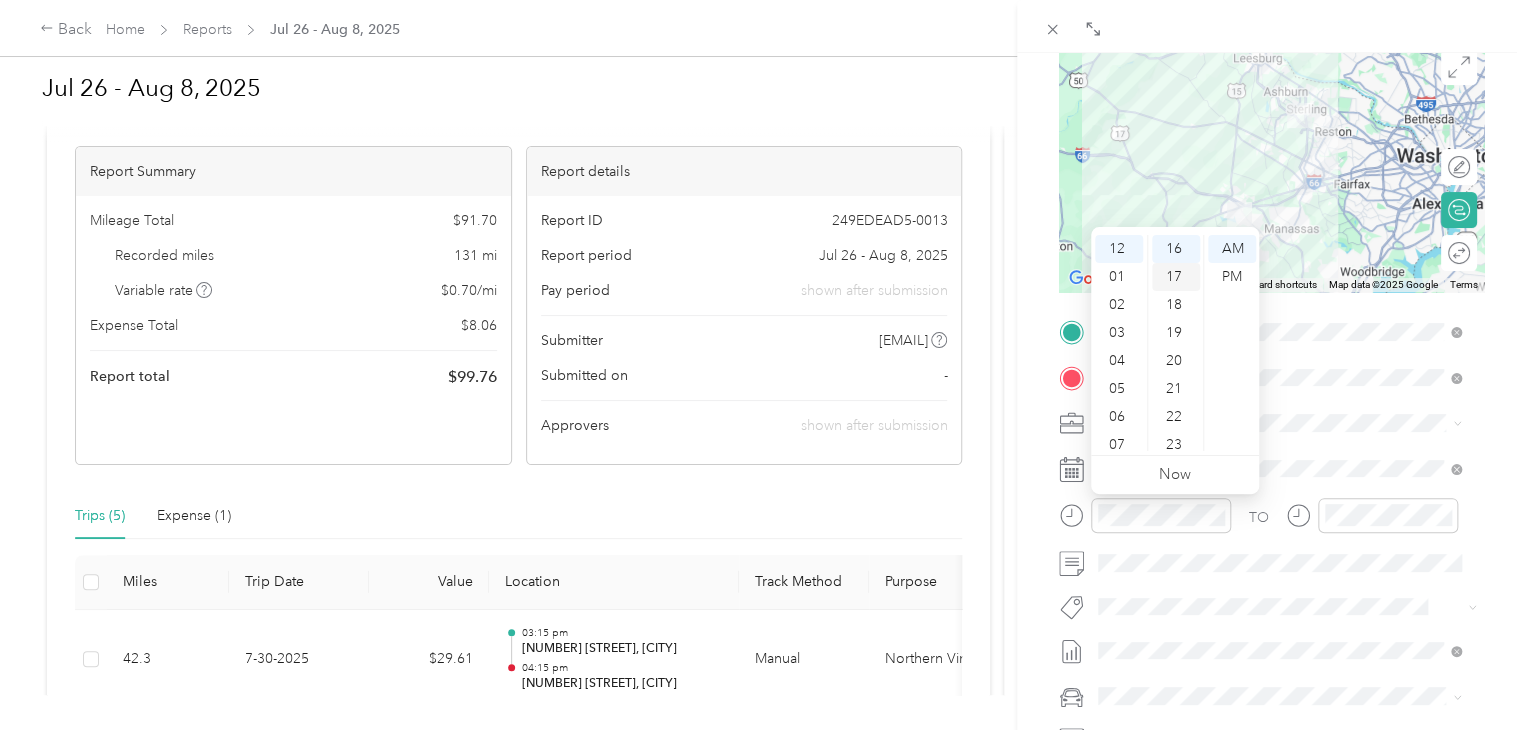 scroll, scrollTop: 0, scrollLeft: 0, axis: both 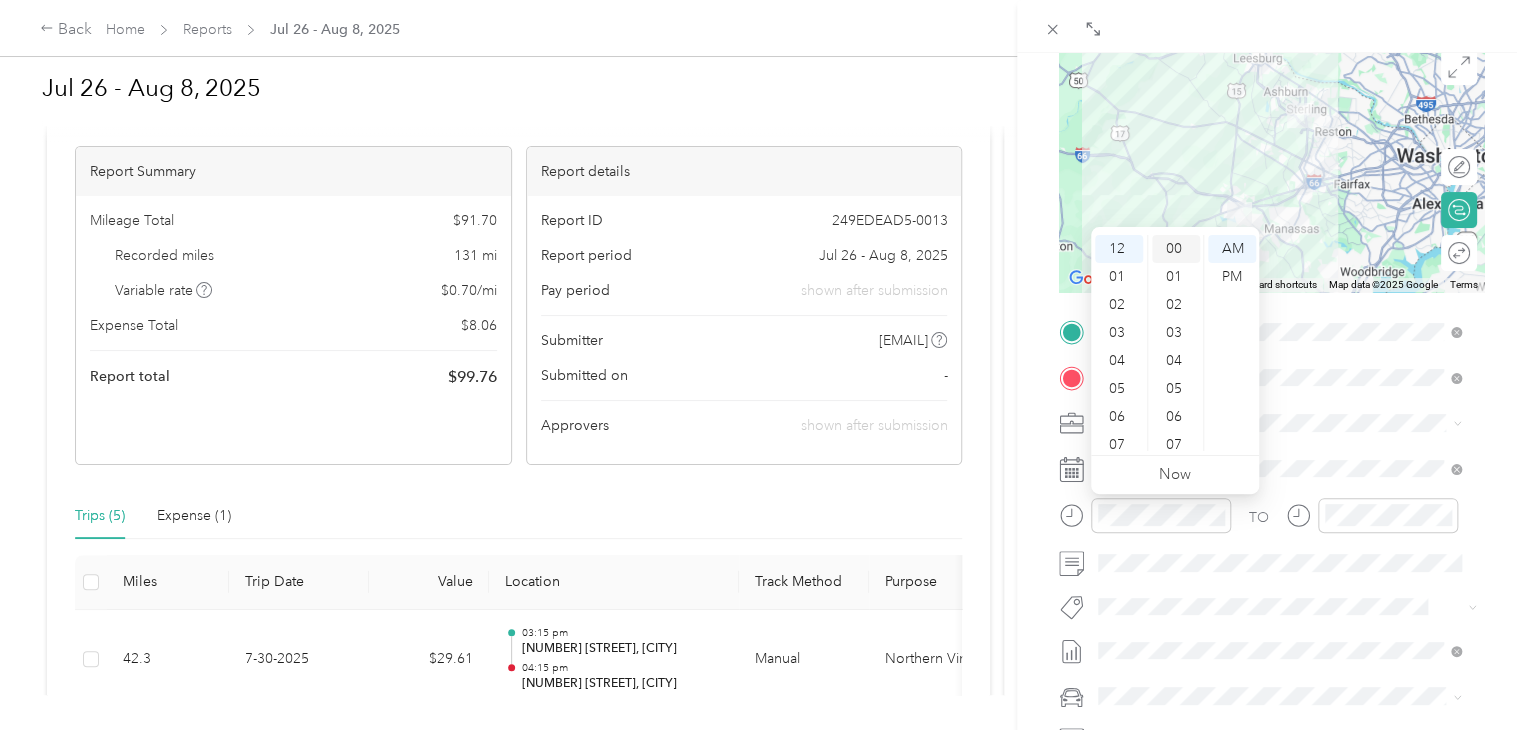 click on "00" at bounding box center (1176, 249) 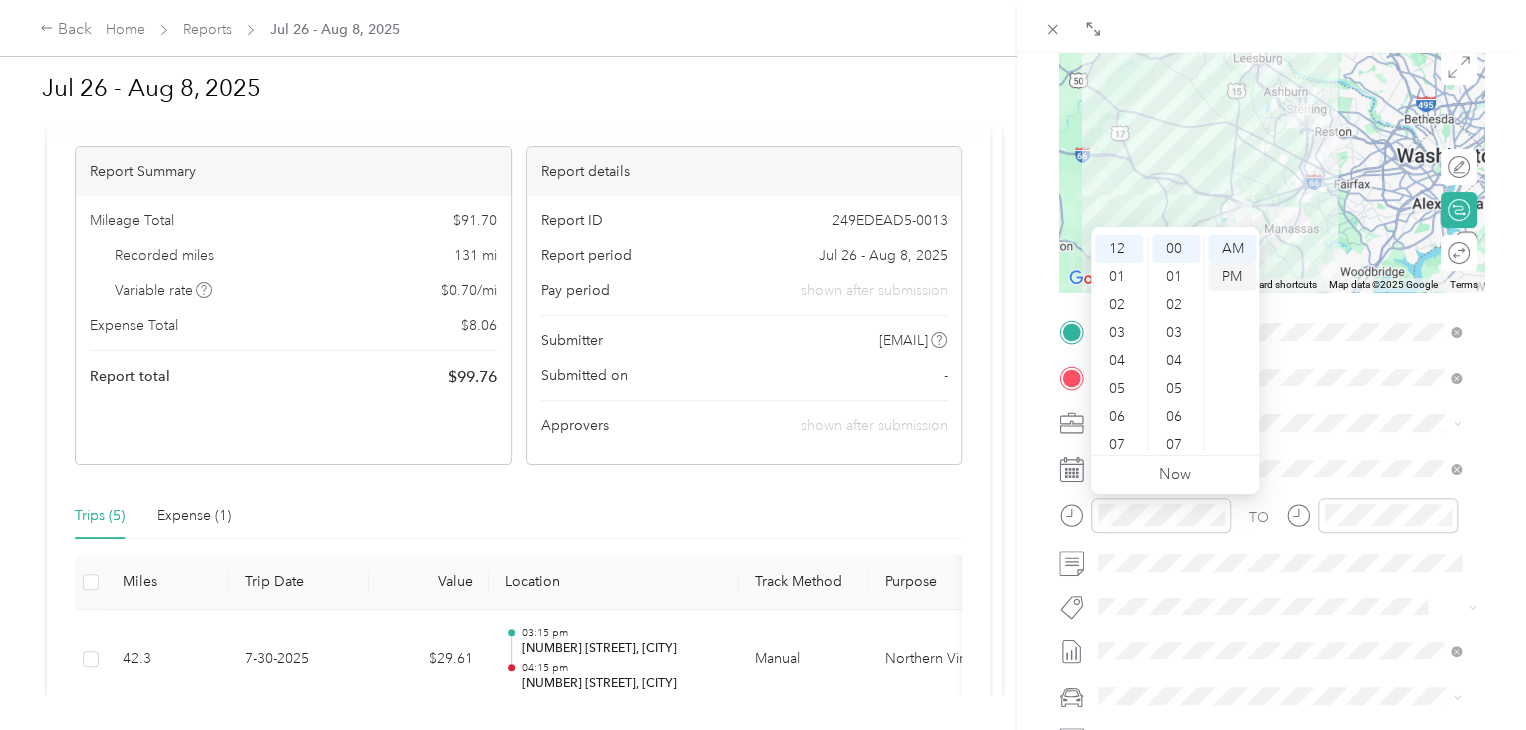 click on "PM" at bounding box center (1232, 277) 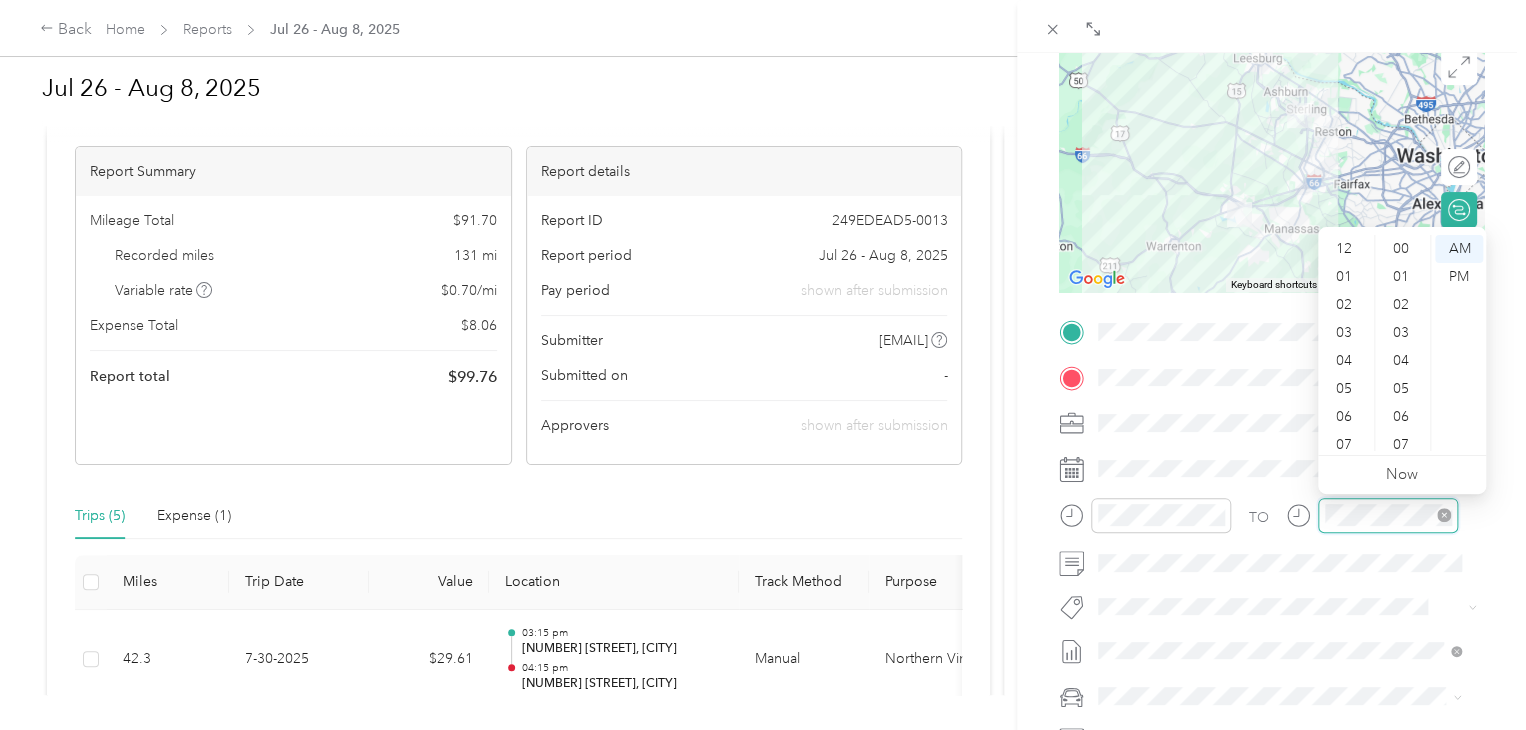 scroll, scrollTop: 448, scrollLeft: 0, axis: vertical 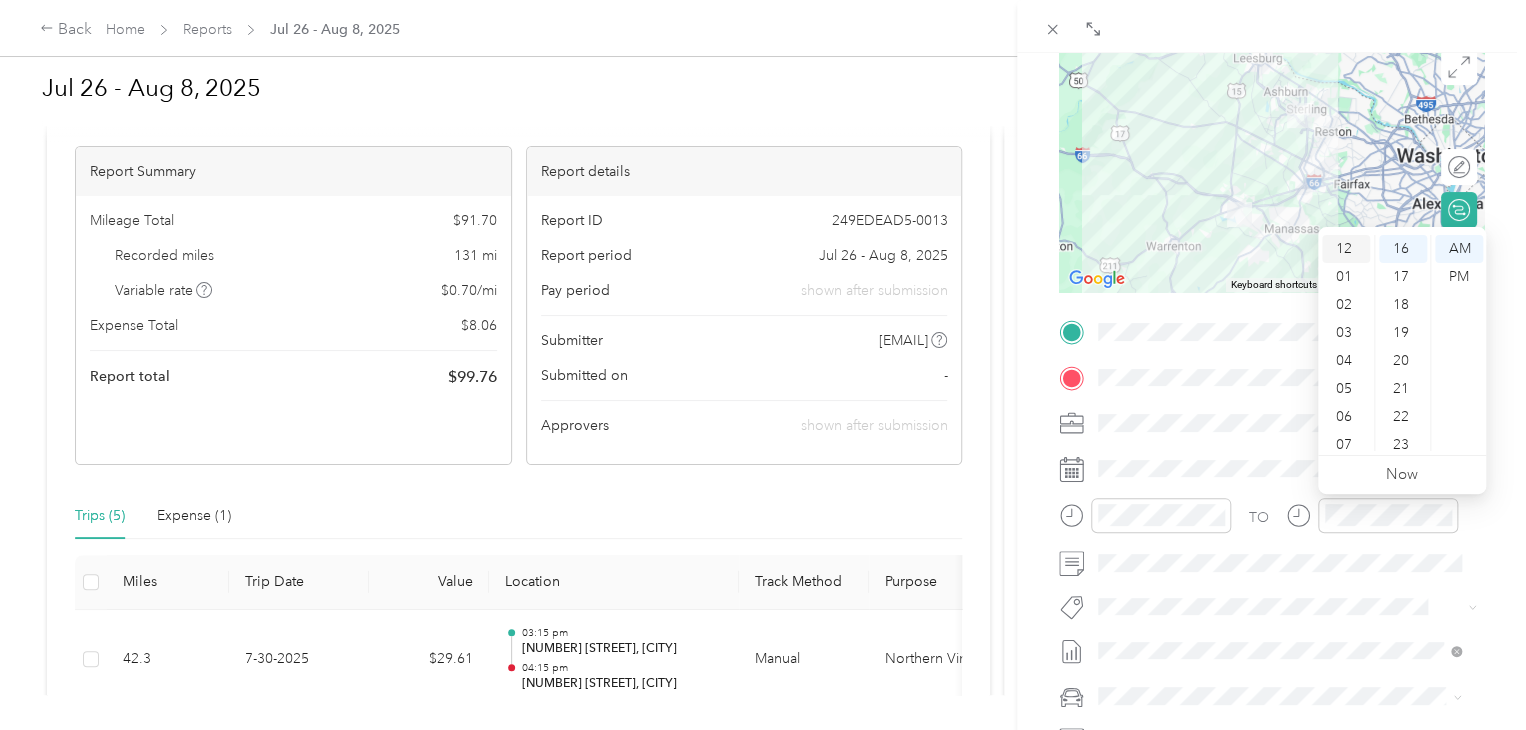 click on "12" at bounding box center (1346, 249) 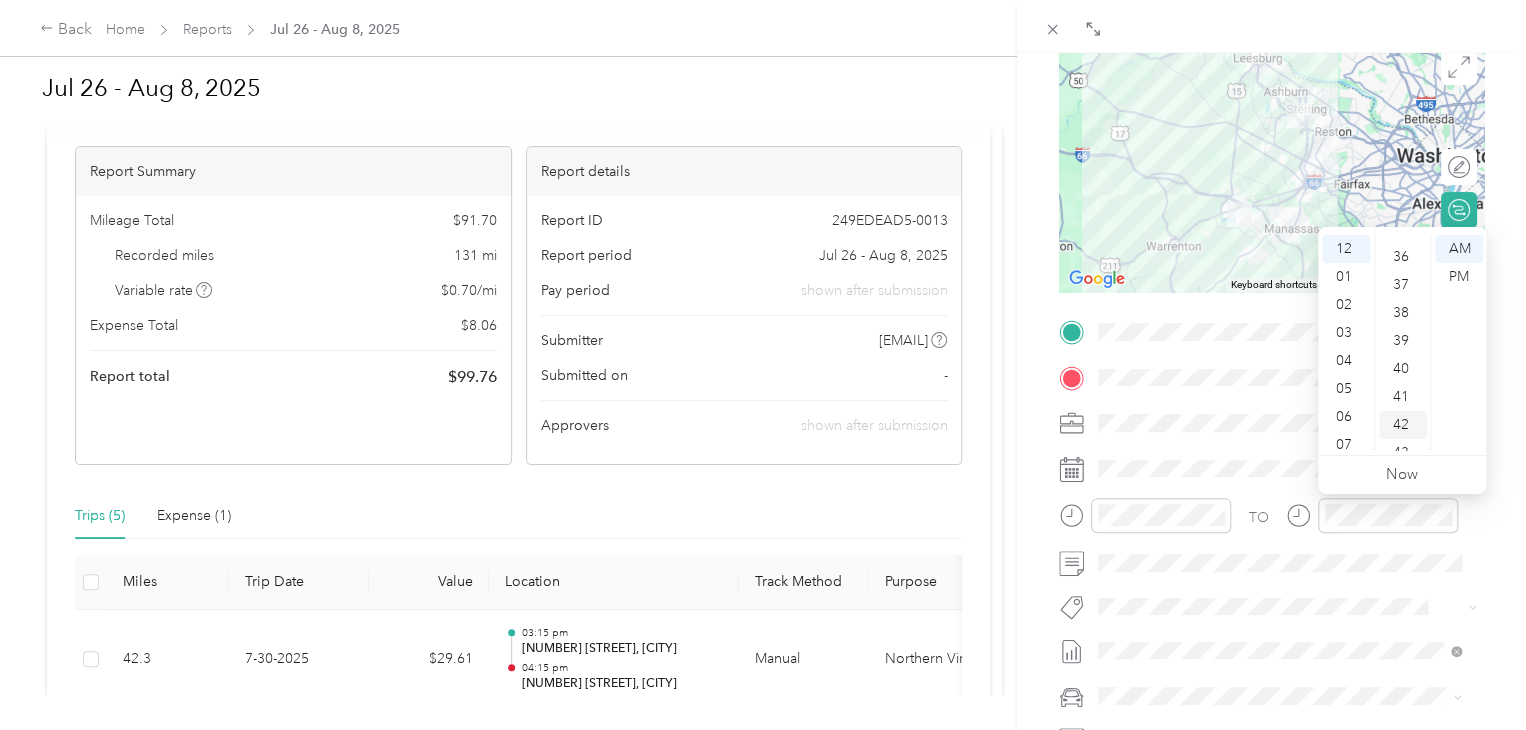 scroll, scrollTop: 1048, scrollLeft: 0, axis: vertical 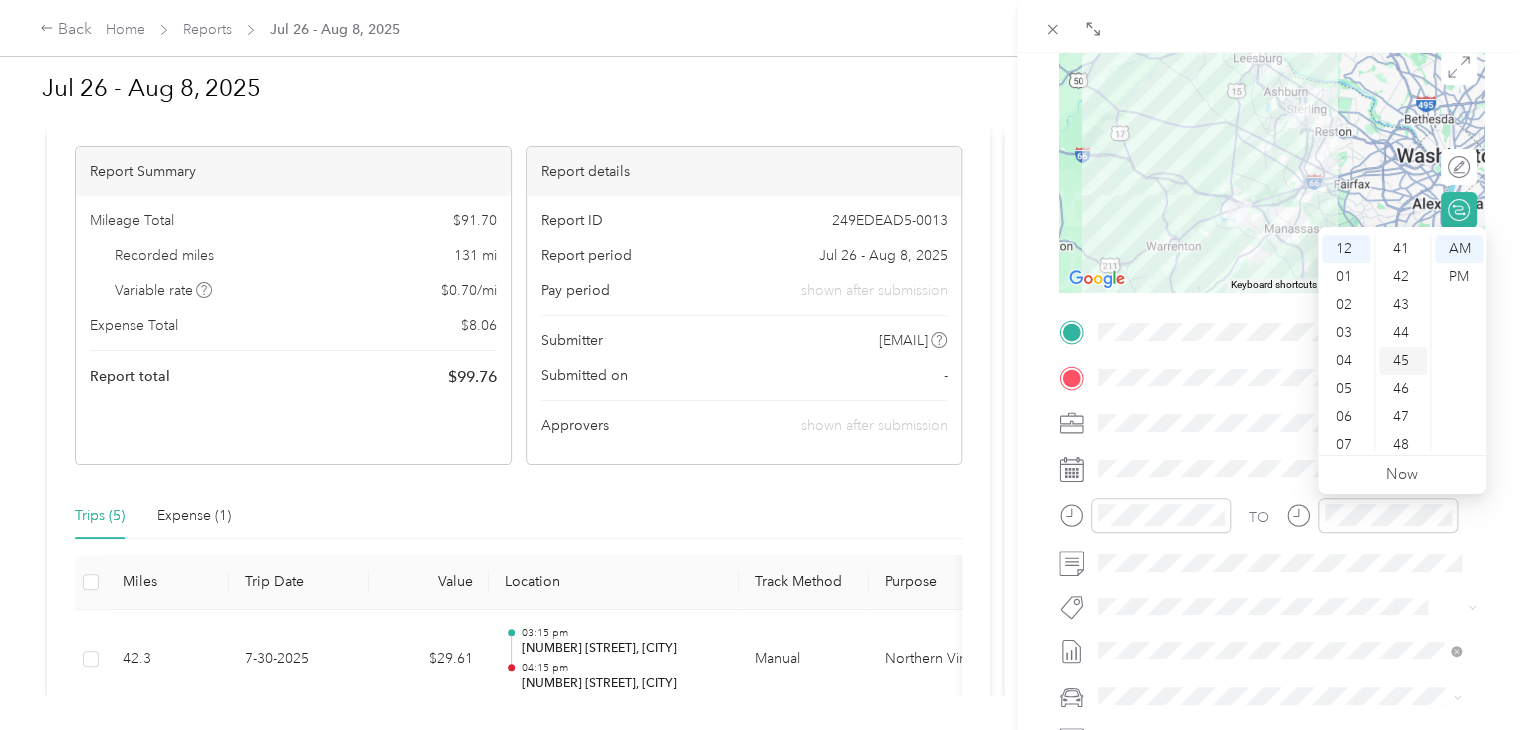 click on "45" at bounding box center (1403, 361) 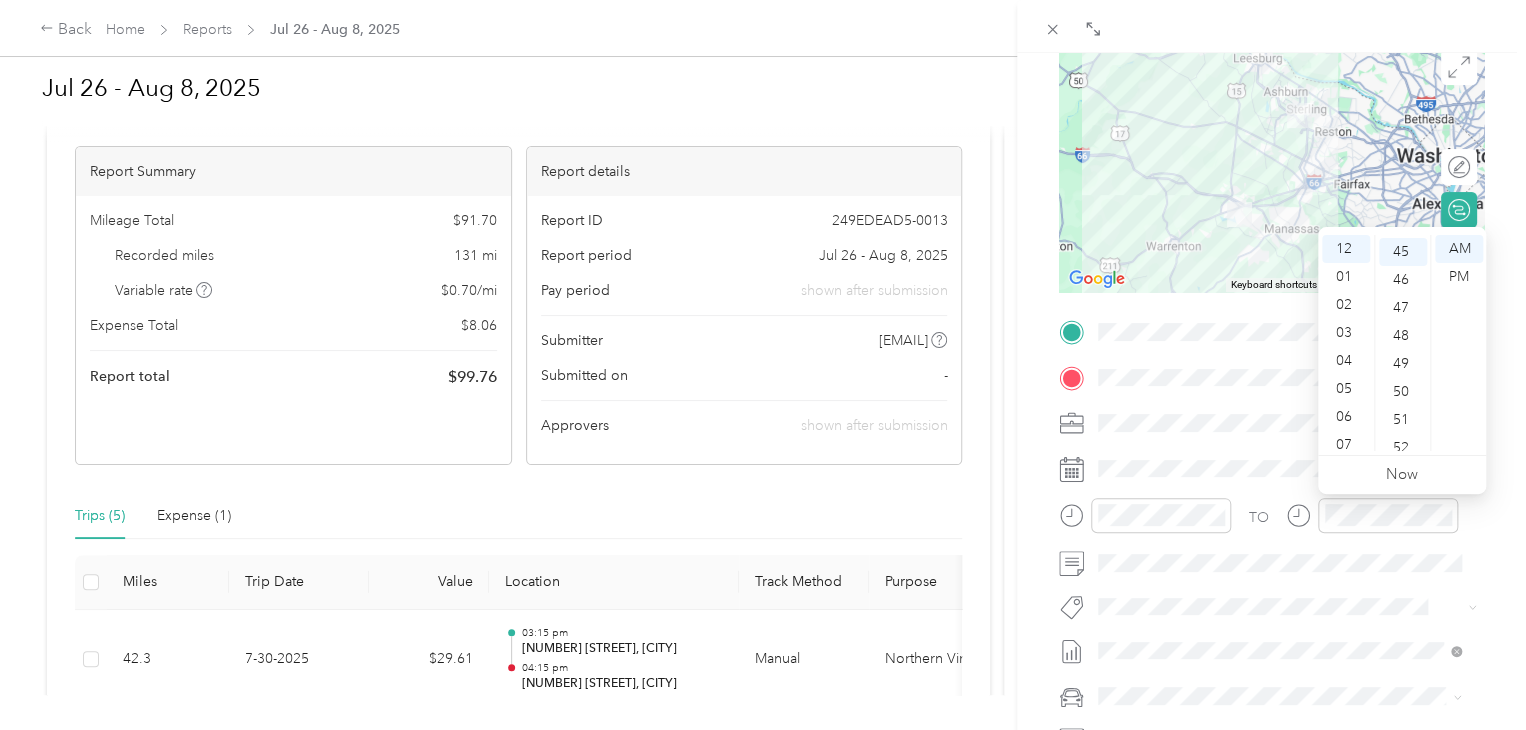 scroll, scrollTop: 1260, scrollLeft: 0, axis: vertical 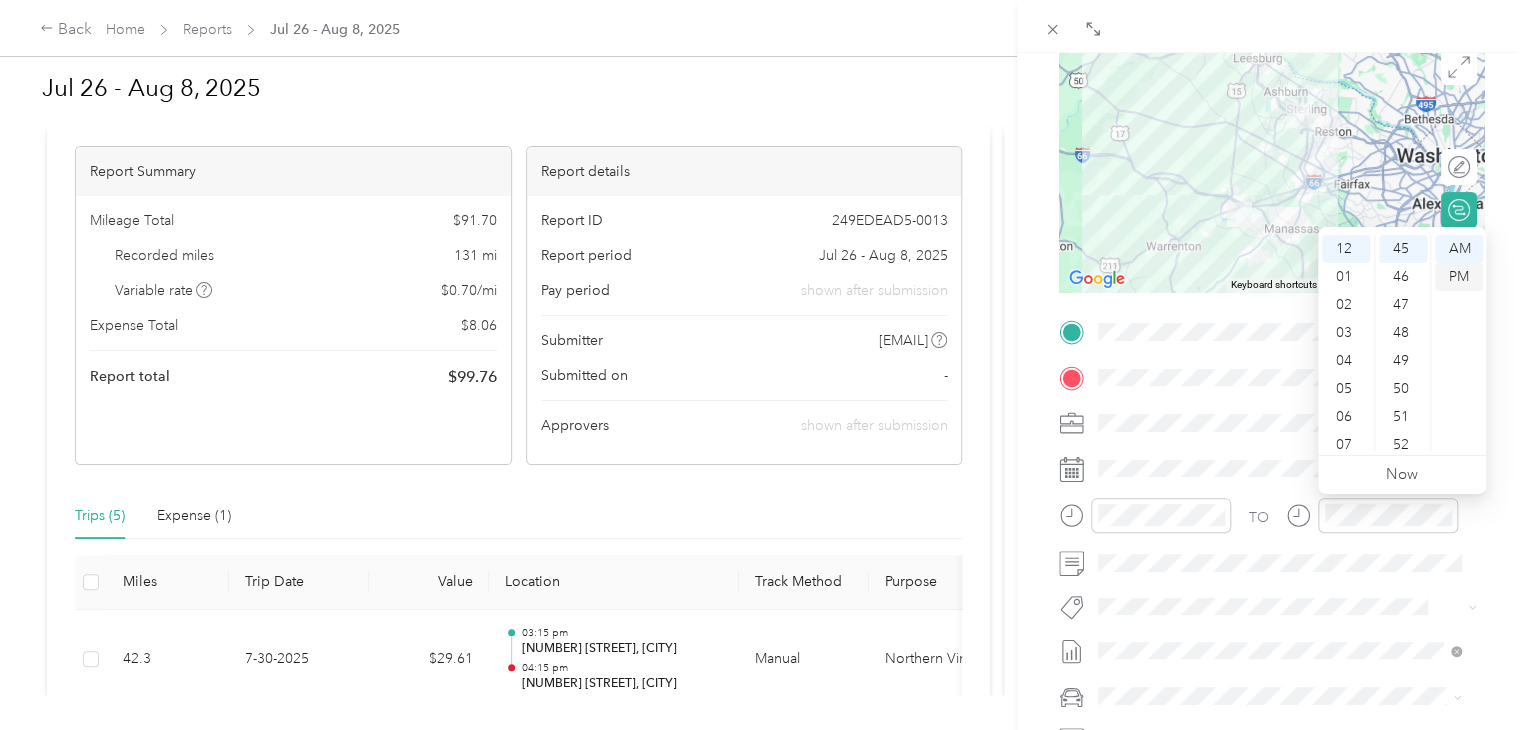 click on "PM" at bounding box center [1459, 277] 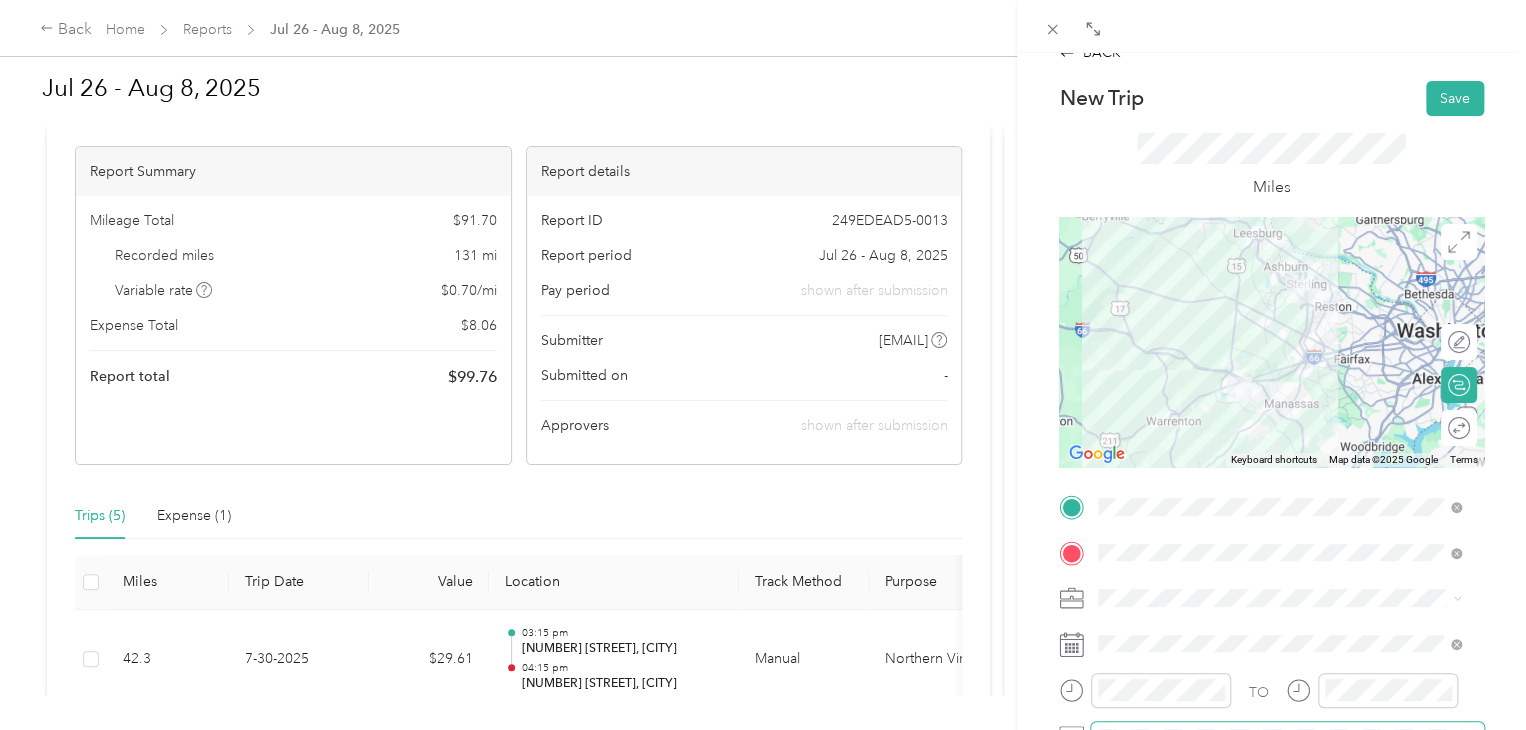 scroll, scrollTop: 0, scrollLeft: 0, axis: both 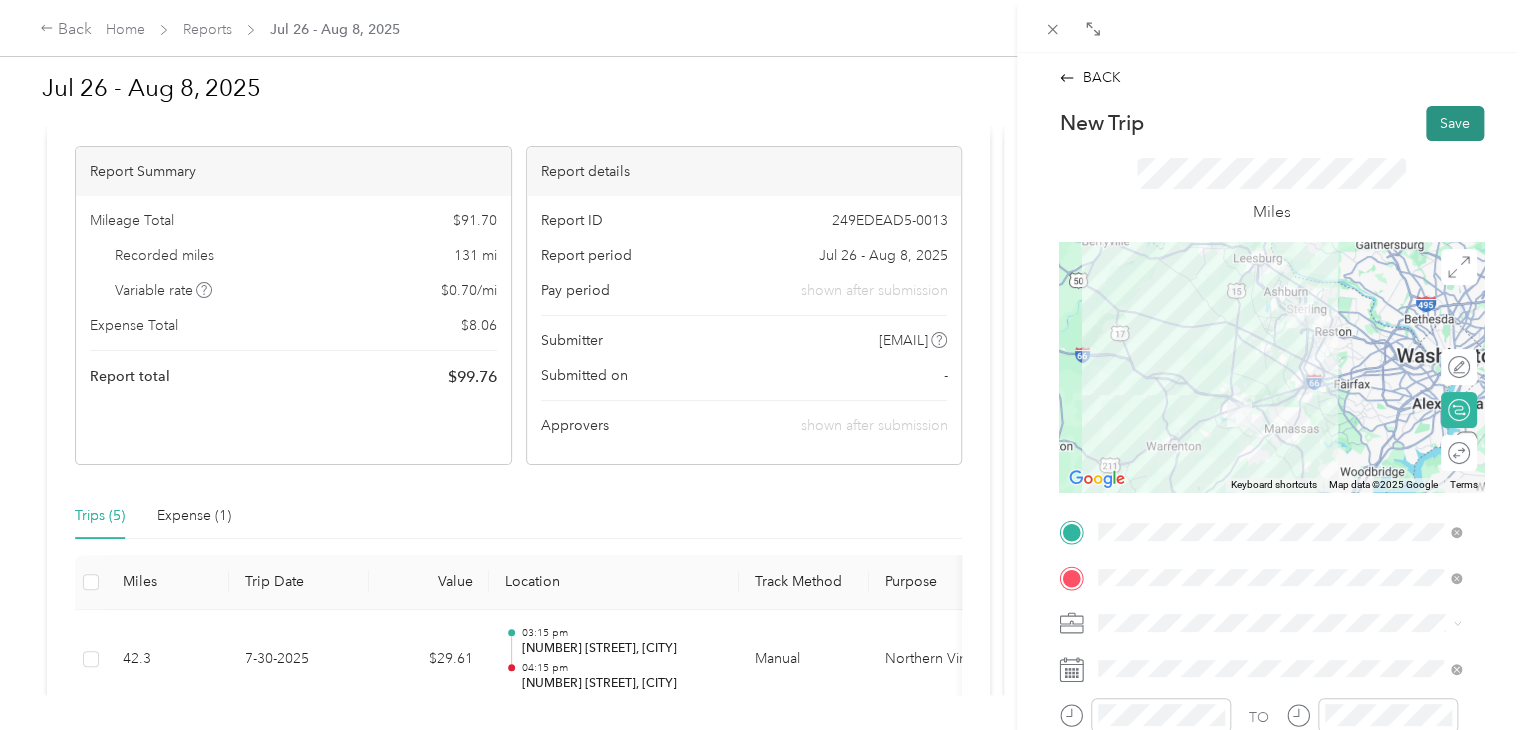 click on "Save" at bounding box center [1455, 123] 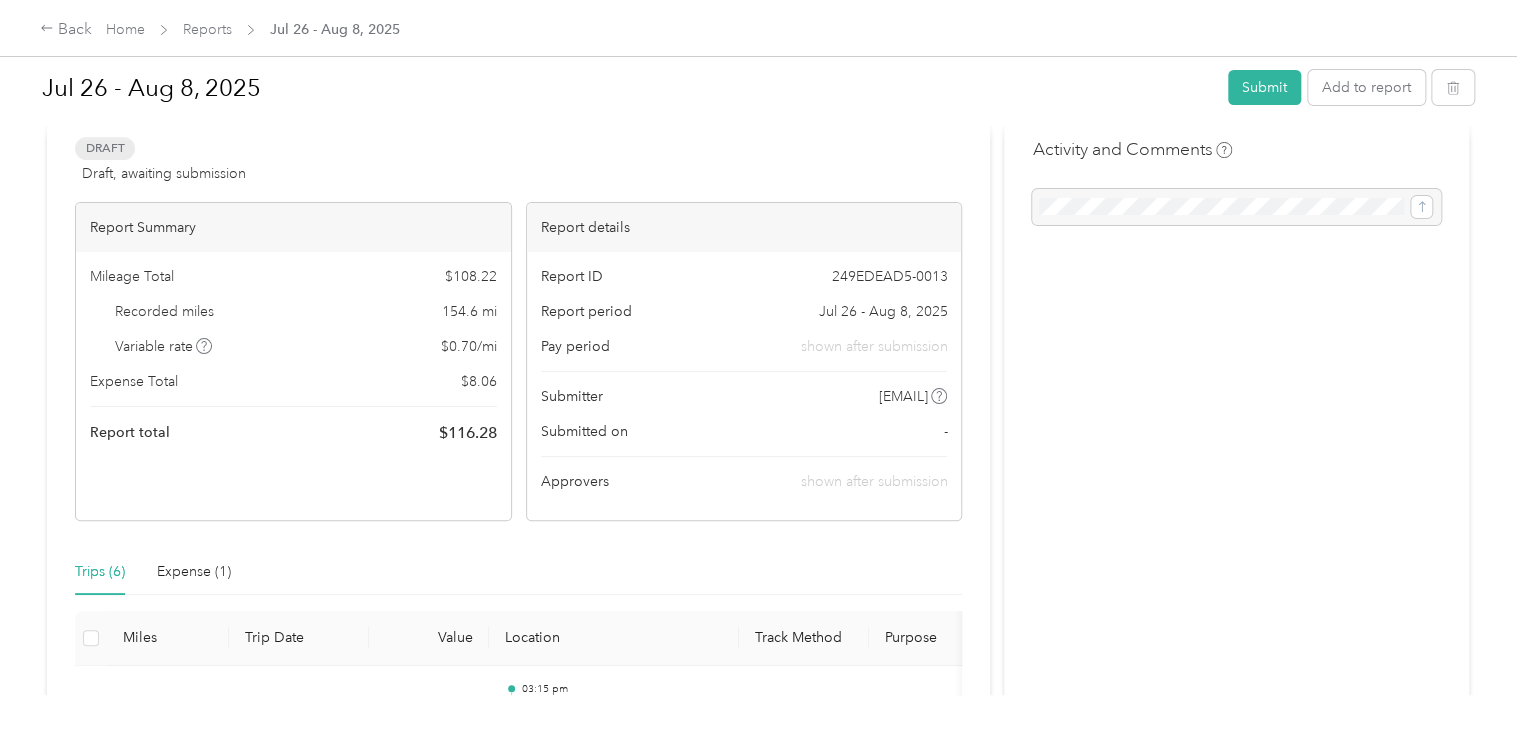 scroll, scrollTop: 0, scrollLeft: 0, axis: both 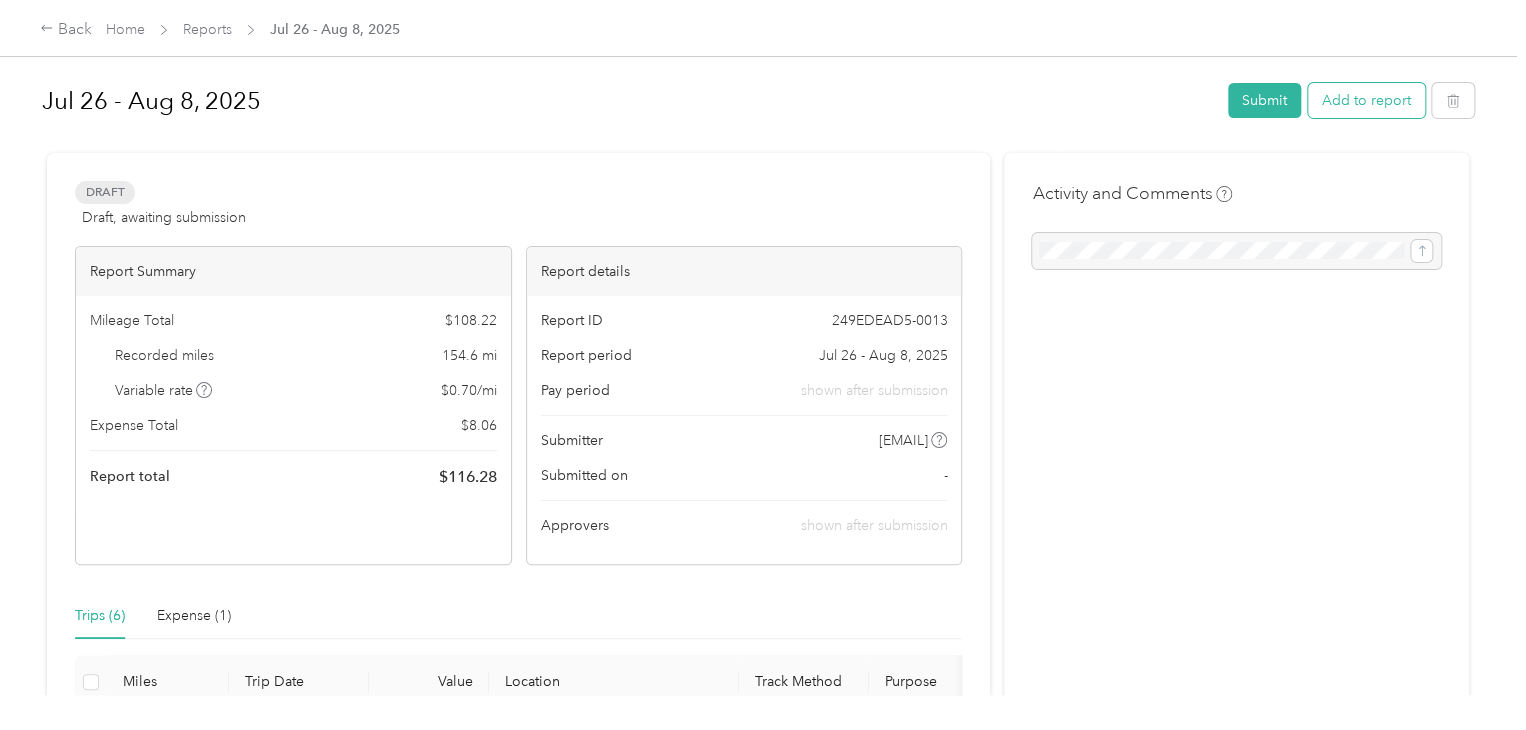 click on "Add to report" at bounding box center [1366, 100] 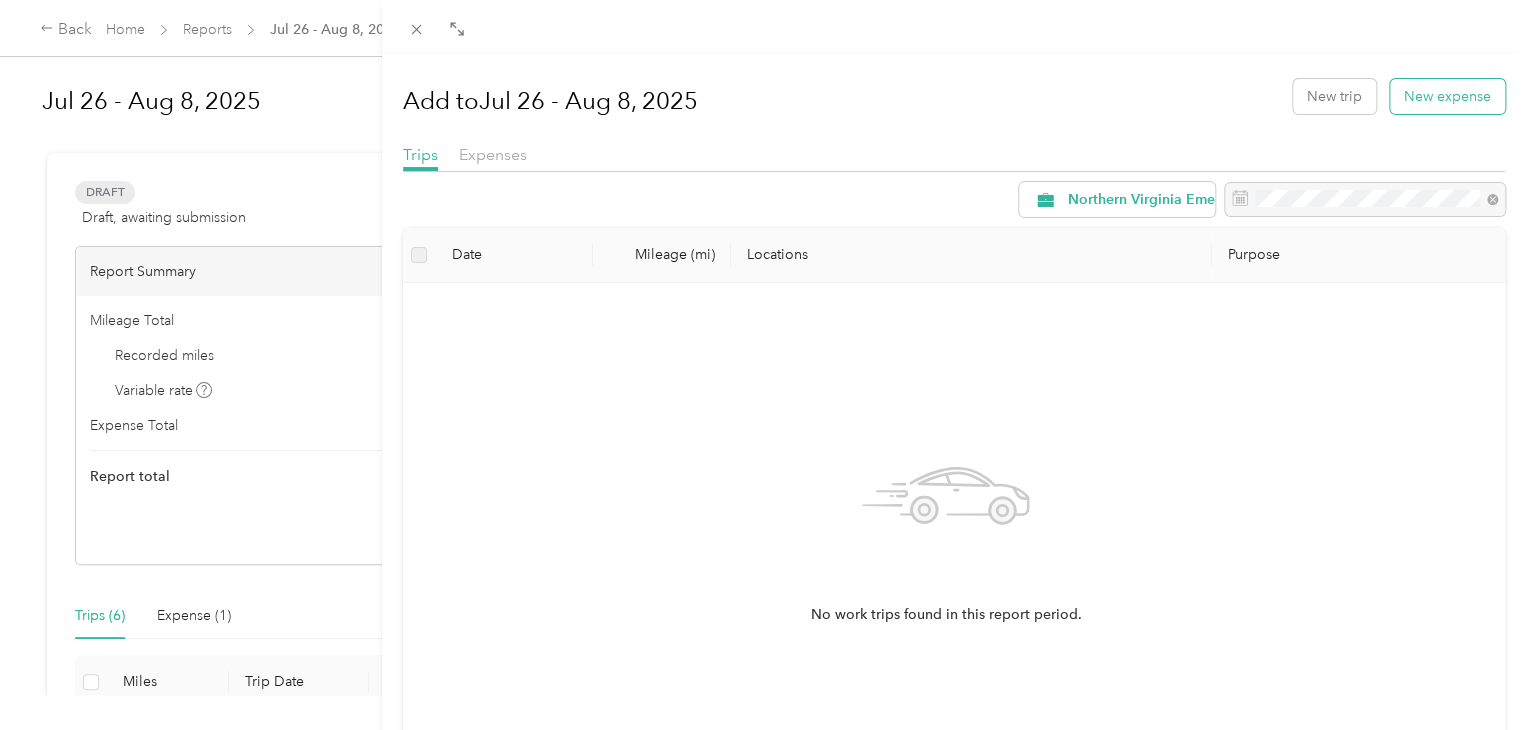 click on "New expense" at bounding box center [1447, 96] 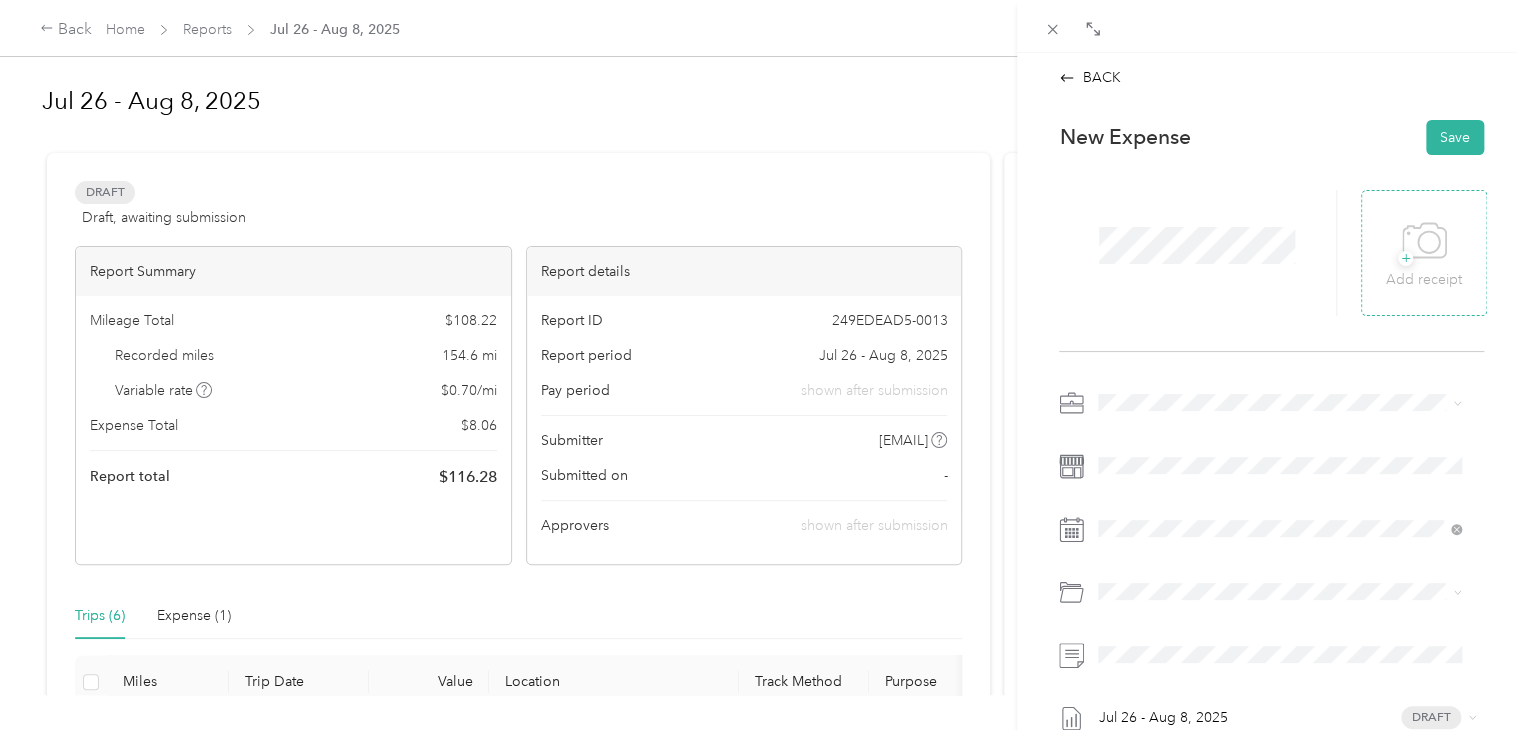 click 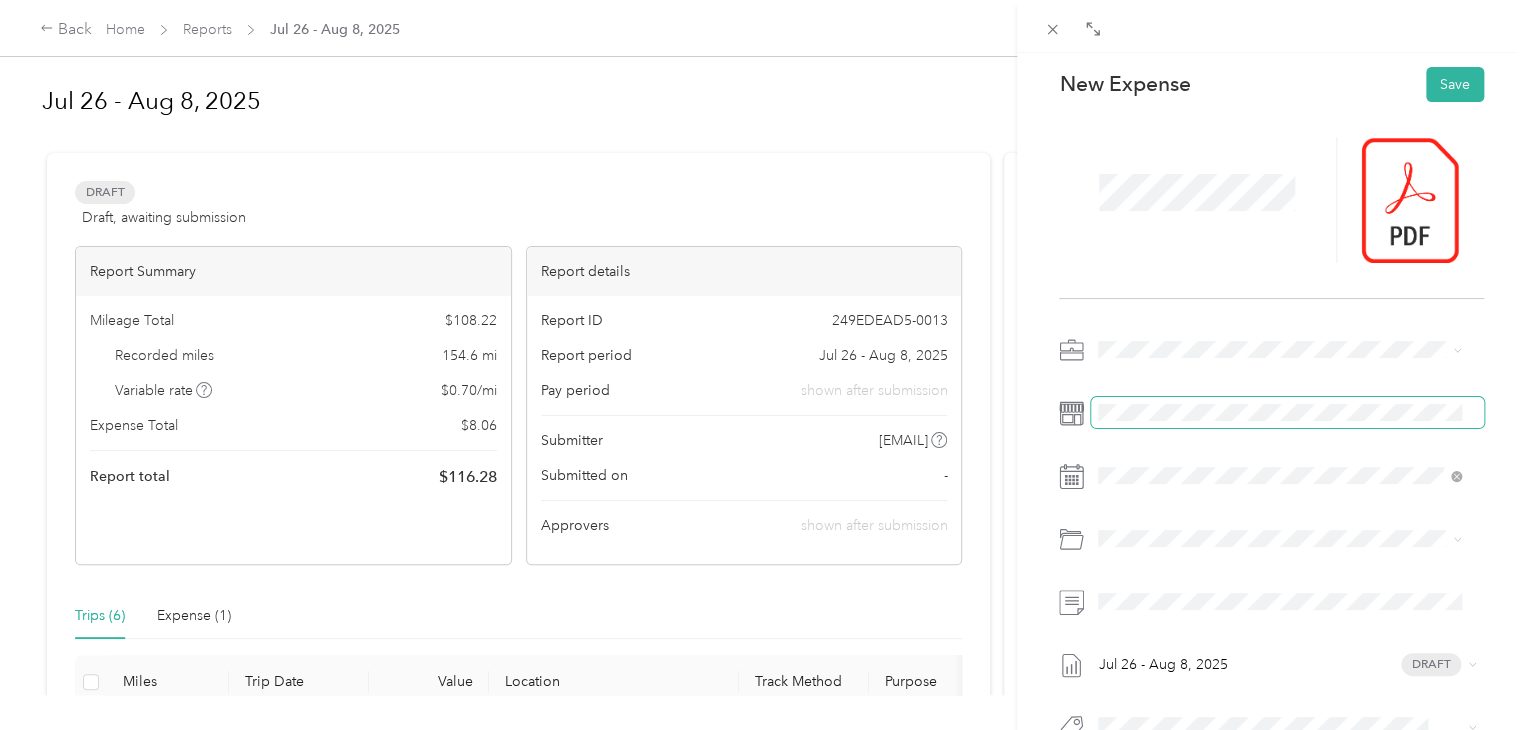 scroll, scrollTop: 100, scrollLeft: 0, axis: vertical 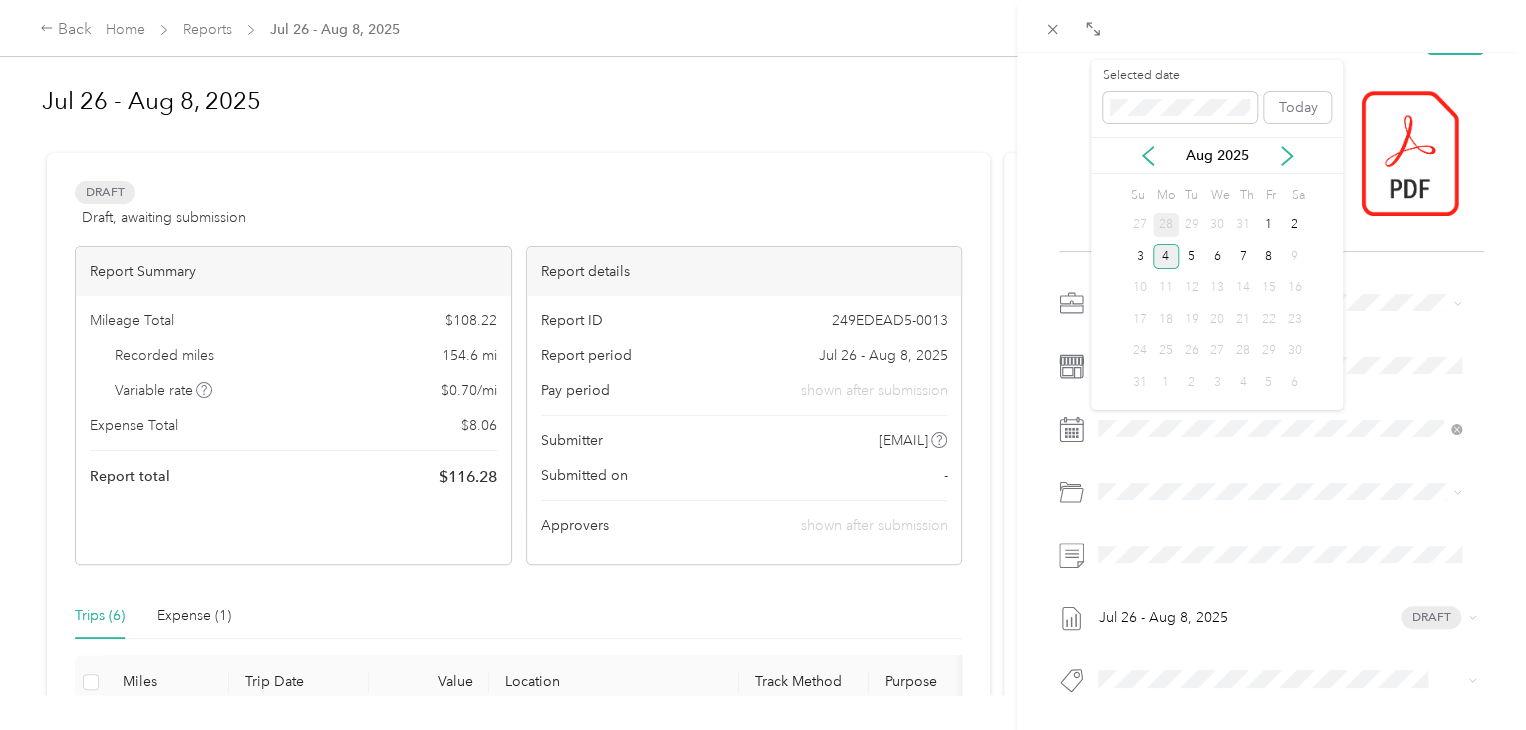 click on "28" at bounding box center (1166, 225) 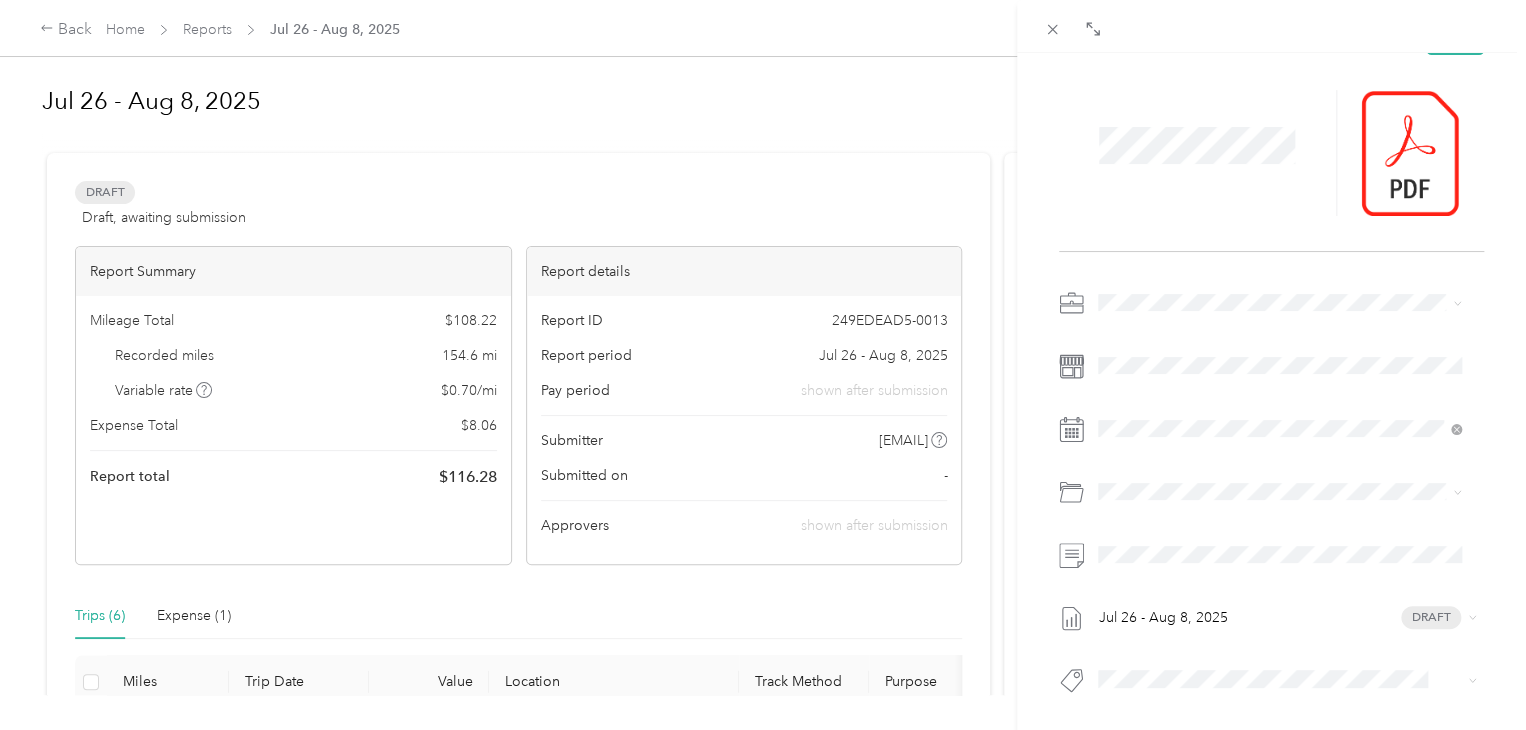 scroll, scrollTop: 200, scrollLeft: 0, axis: vertical 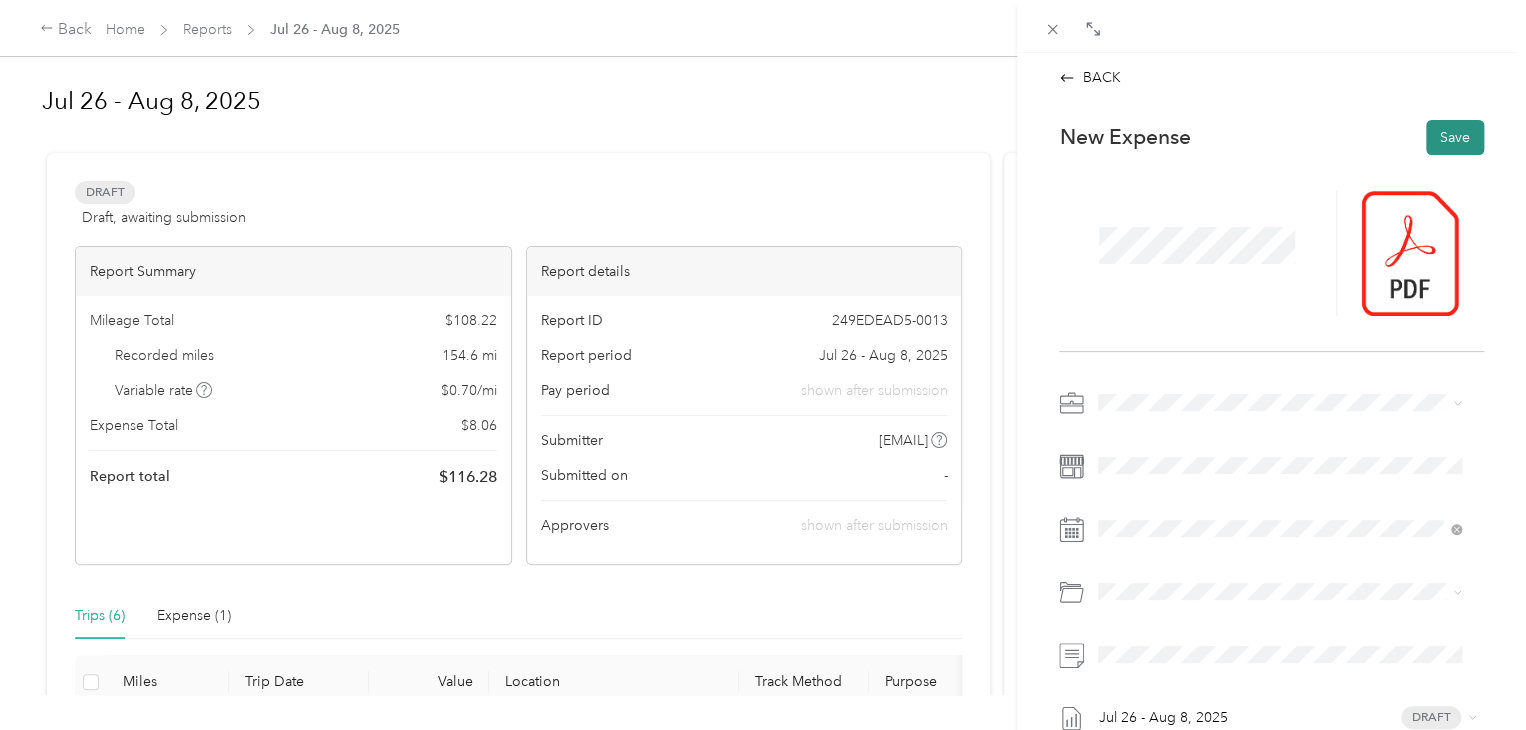 click on "Save" at bounding box center [1455, 137] 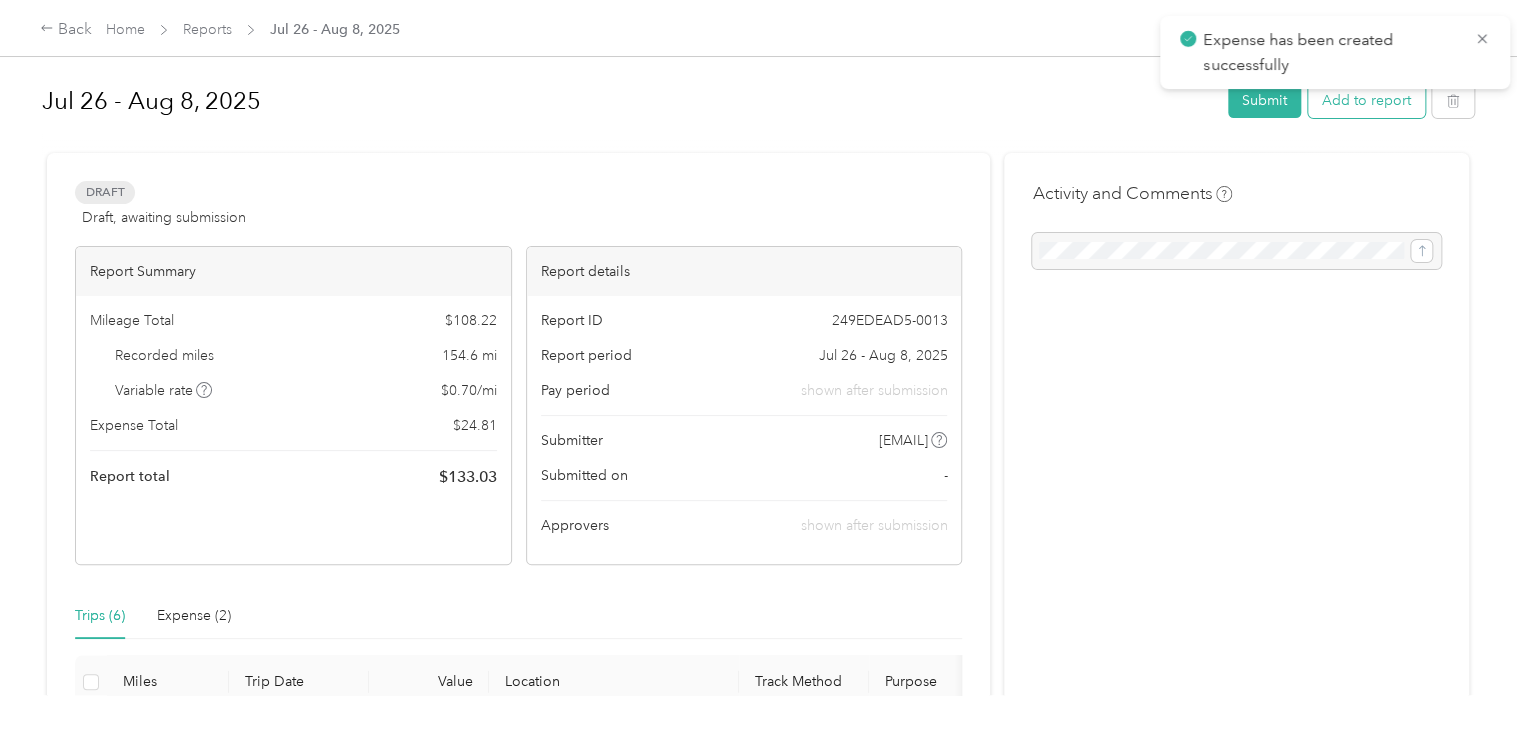 click on "Add to report" at bounding box center [1366, 100] 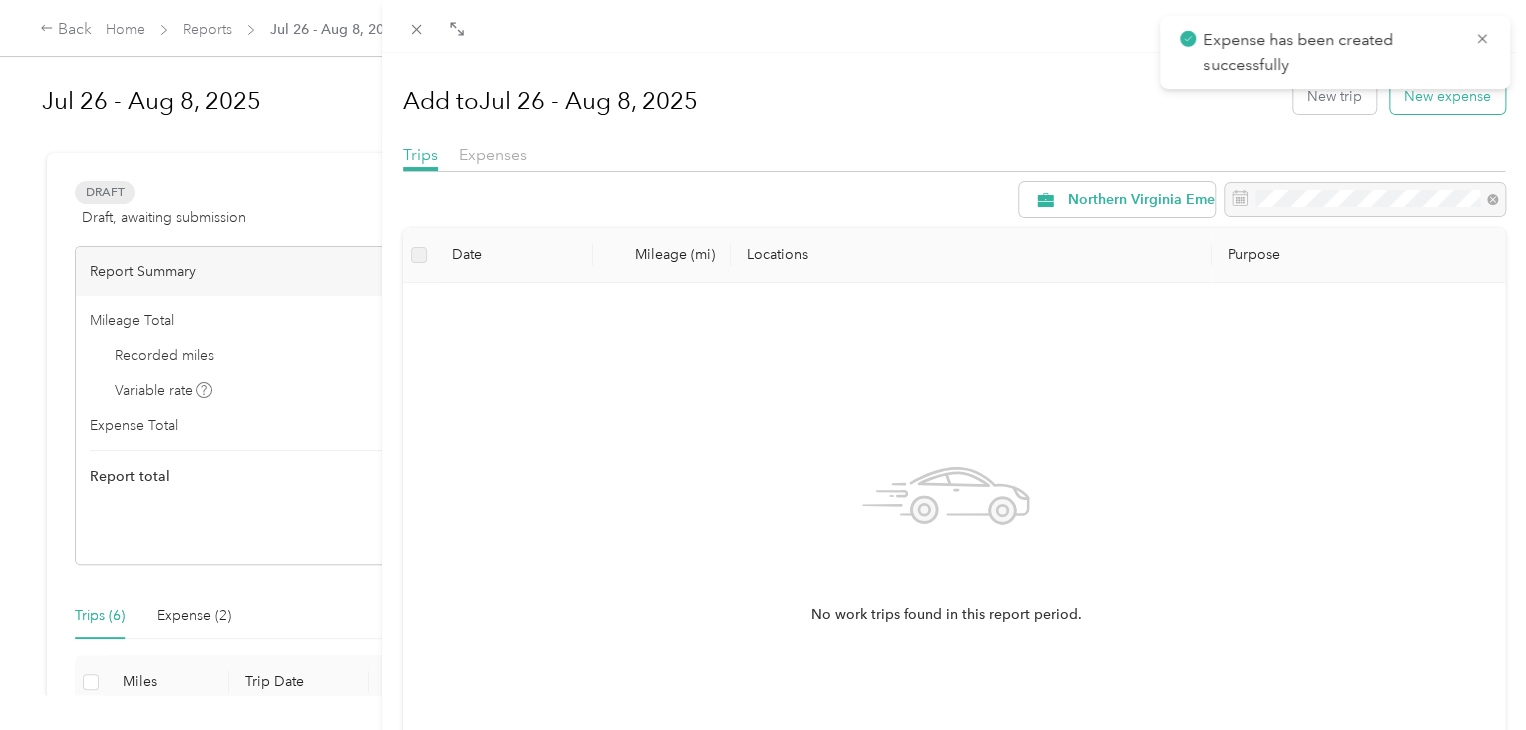 click on "New expense" at bounding box center (1447, 96) 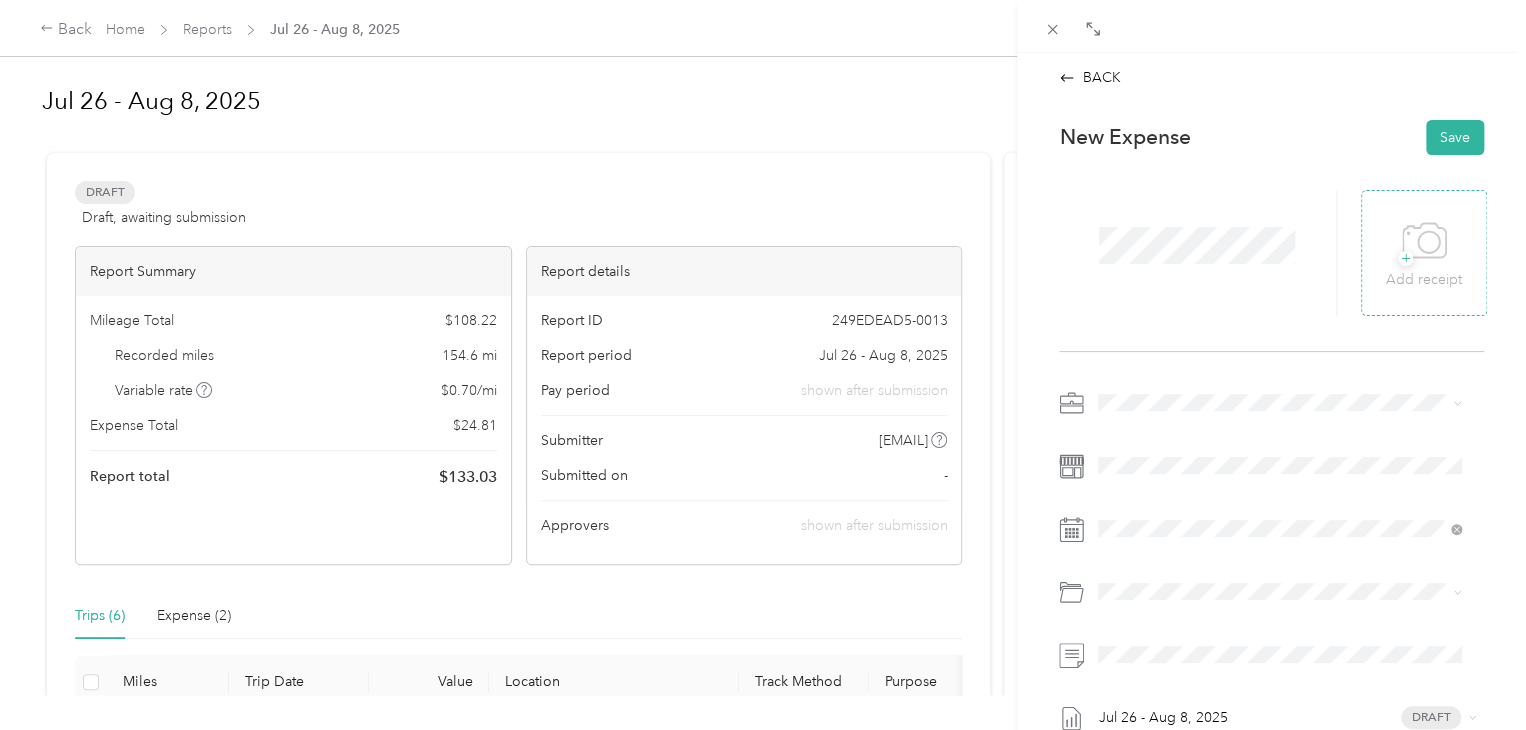 click 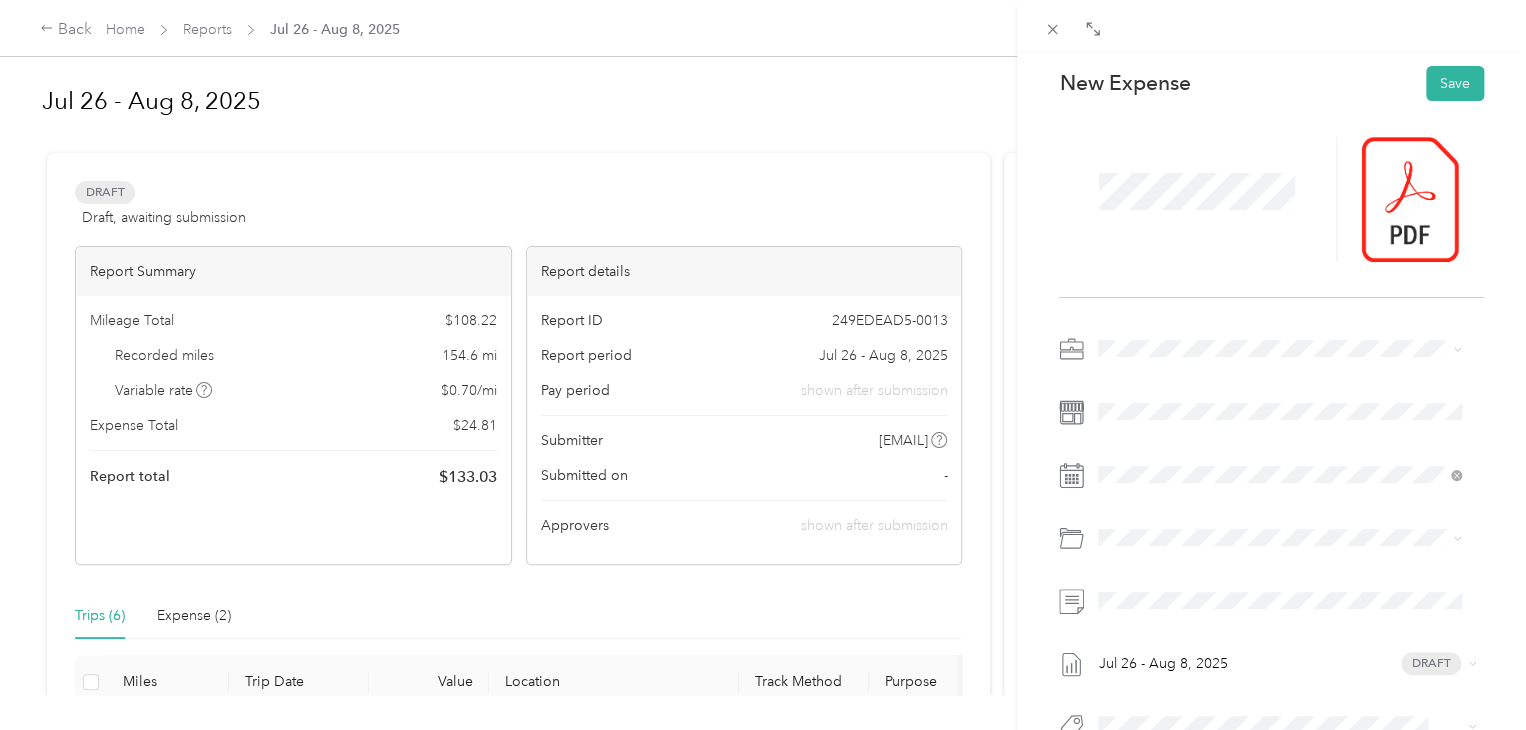 scroll, scrollTop: 100, scrollLeft: 0, axis: vertical 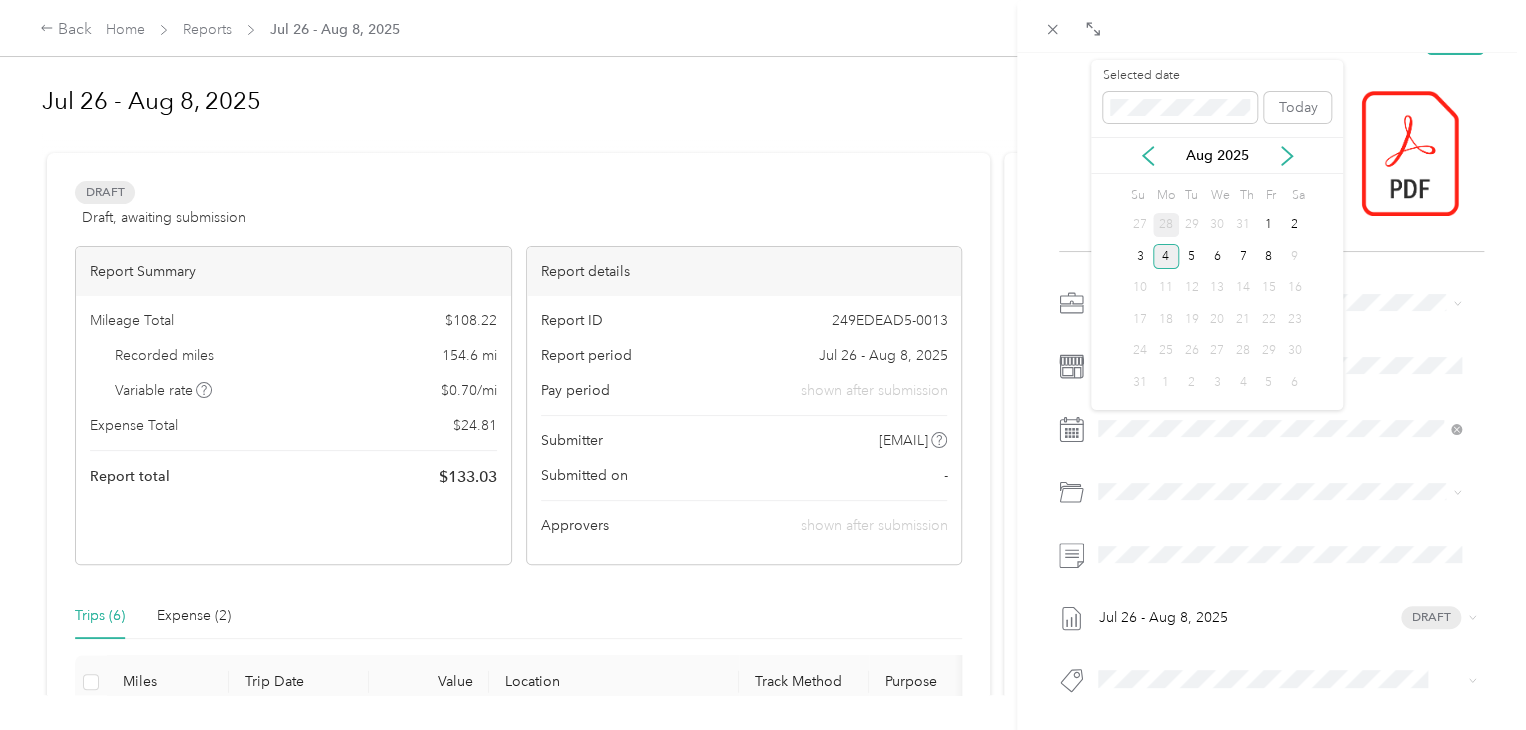 click on "28" at bounding box center (1166, 225) 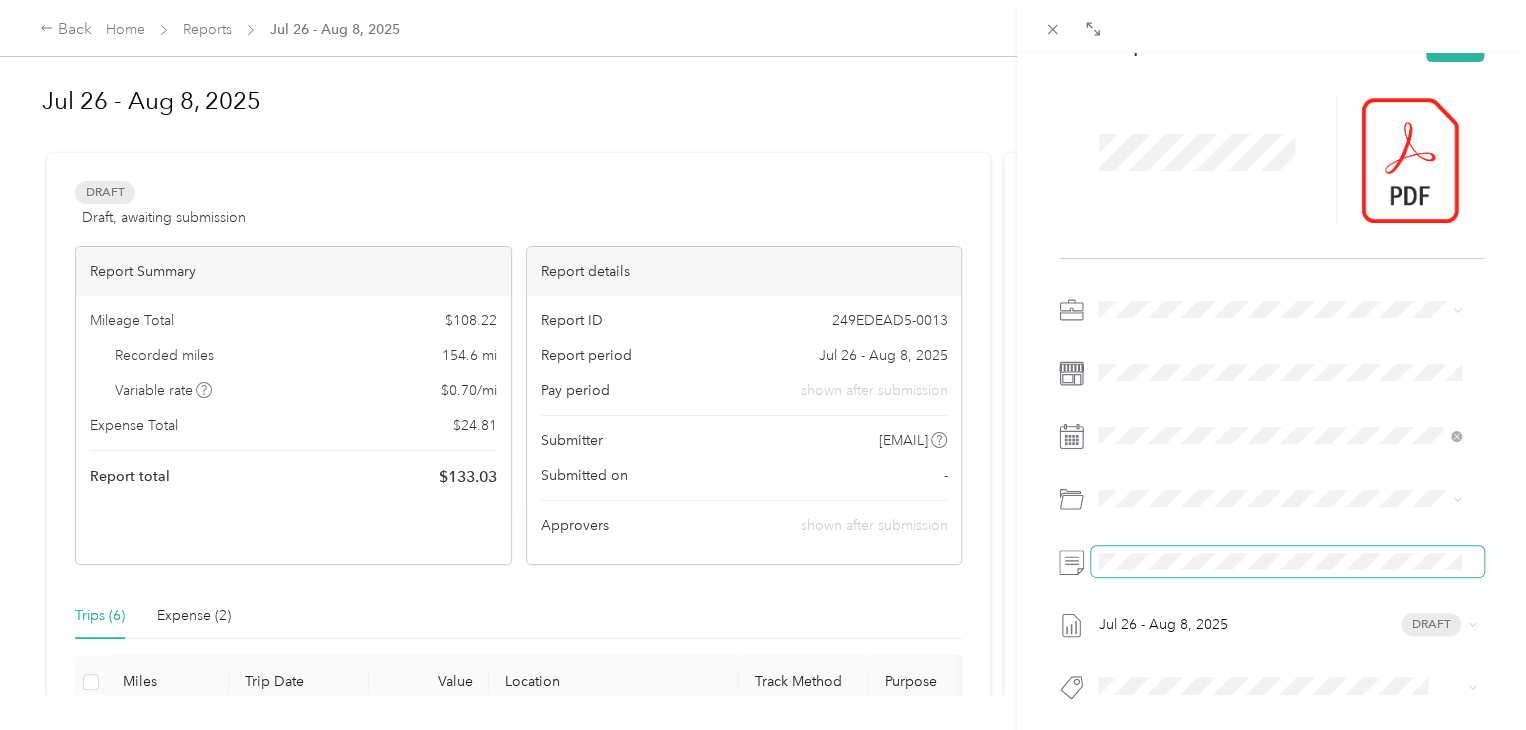 scroll, scrollTop: 0, scrollLeft: 0, axis: both 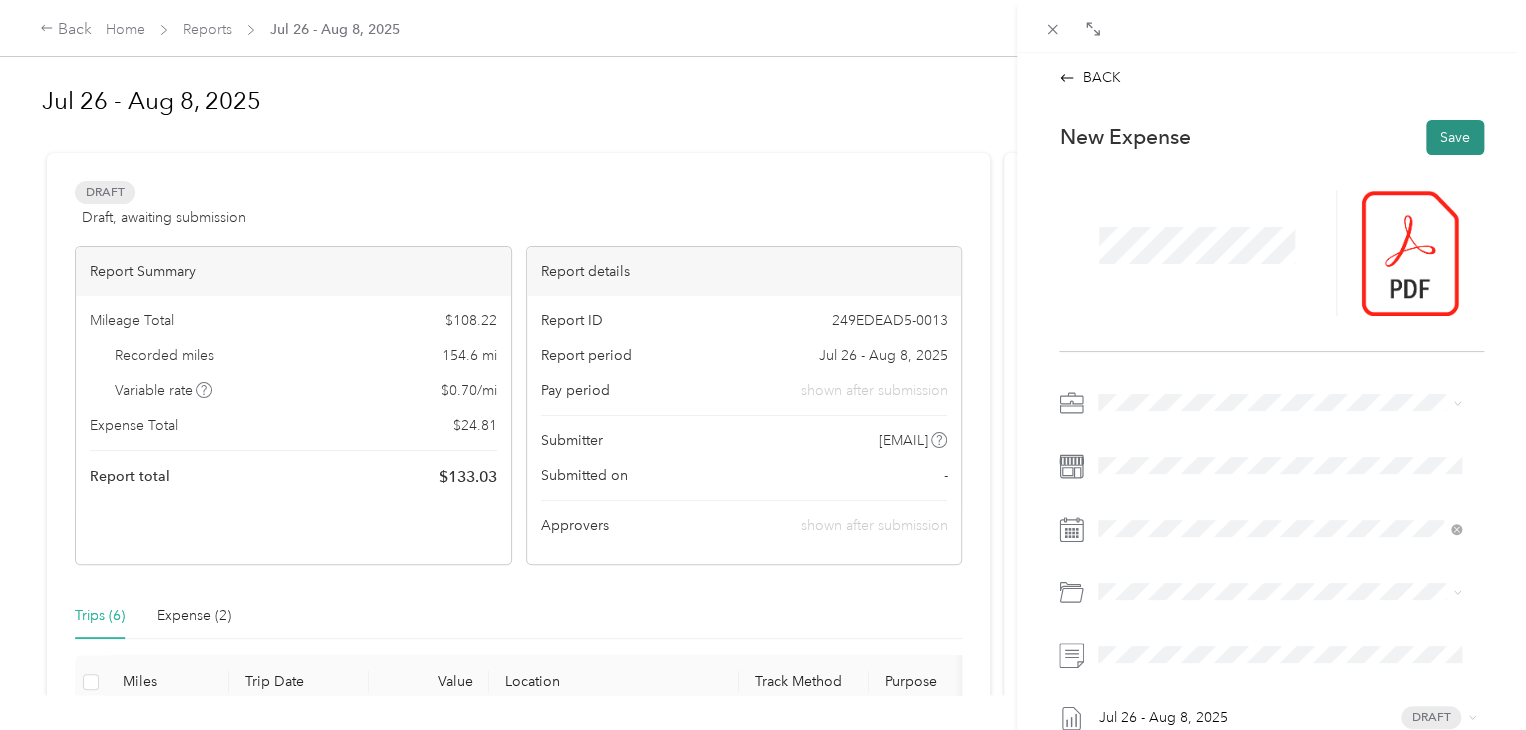 click on "Save" at bounding box center [1455, 137] 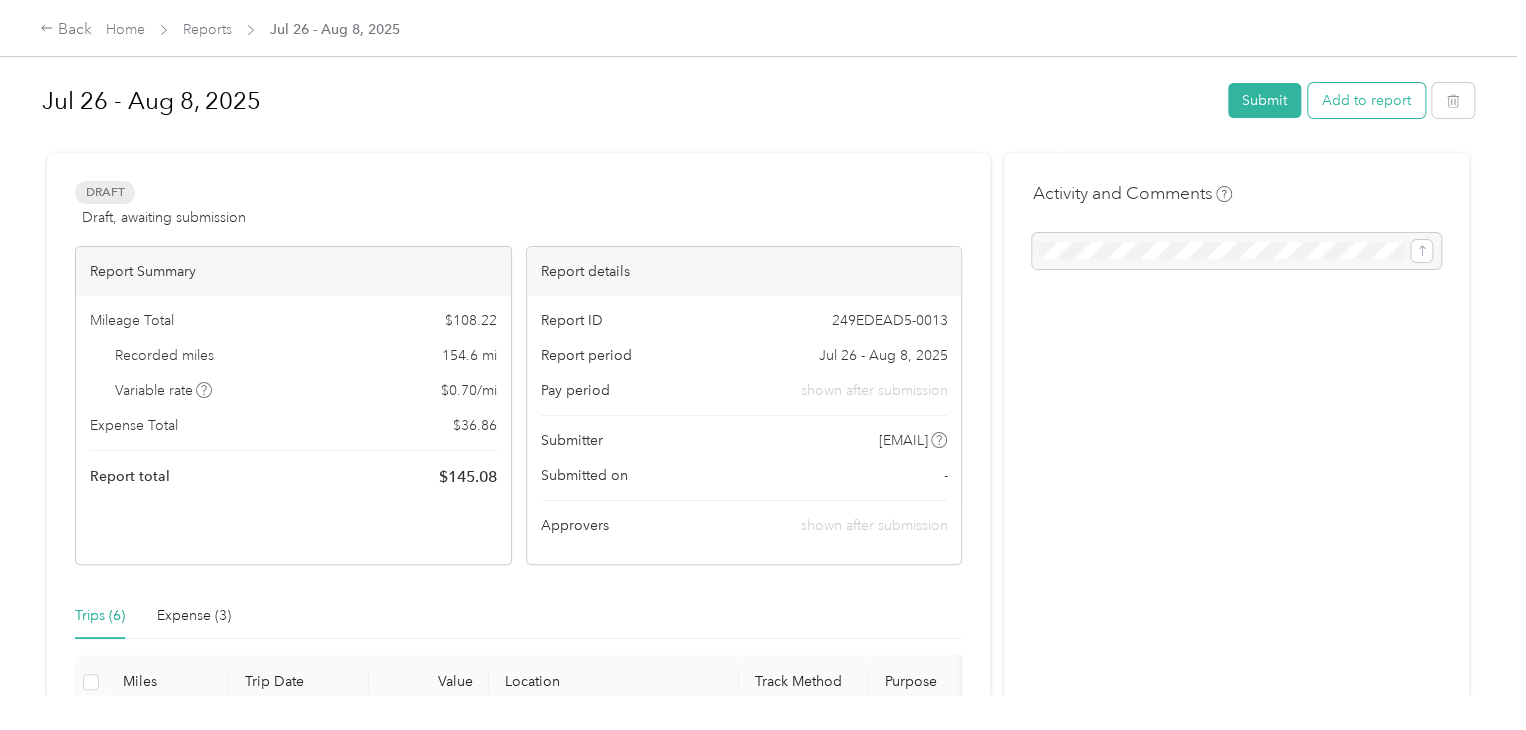 click on "Add to report" at bounding box center (1366, 100) 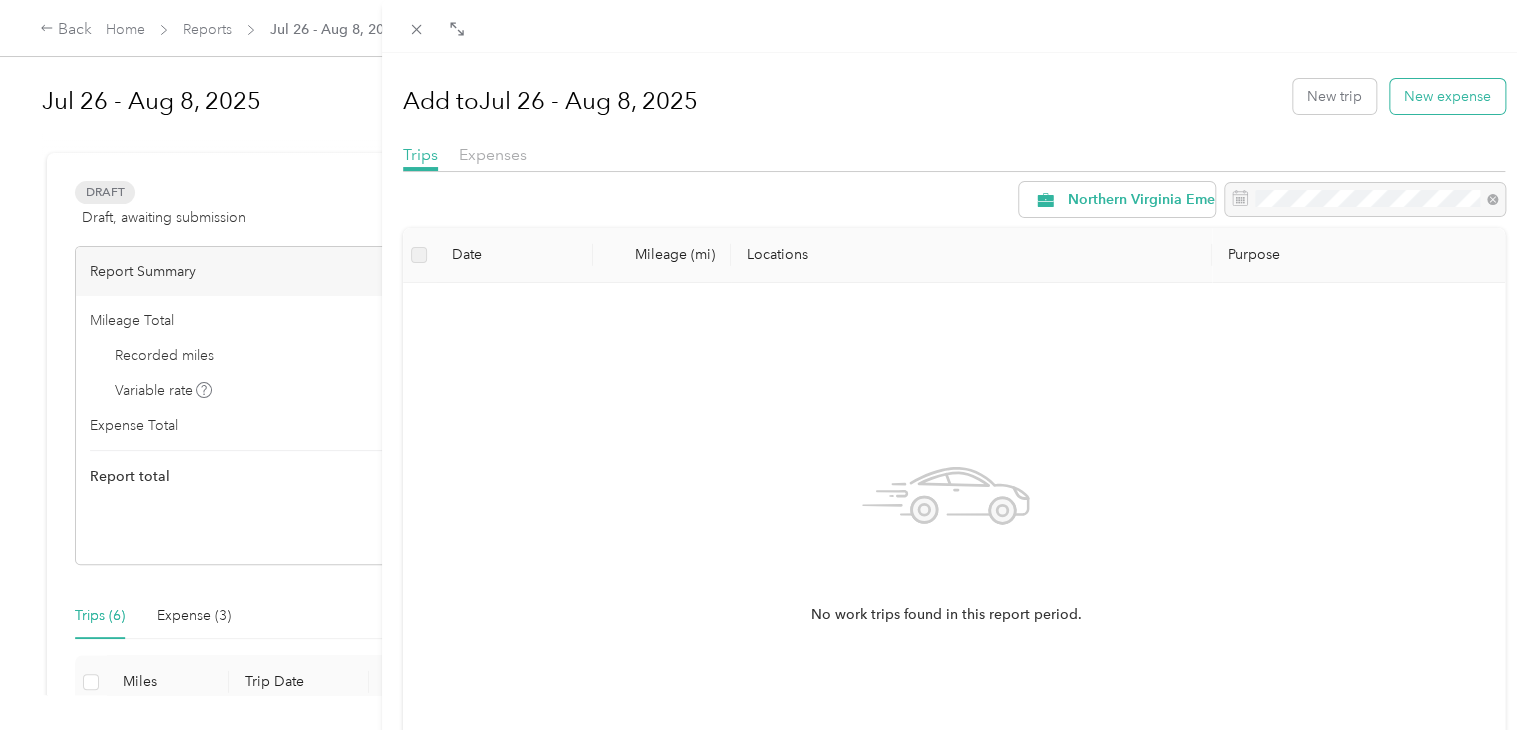 click on "New expense" at bounding box center [1447, 96] 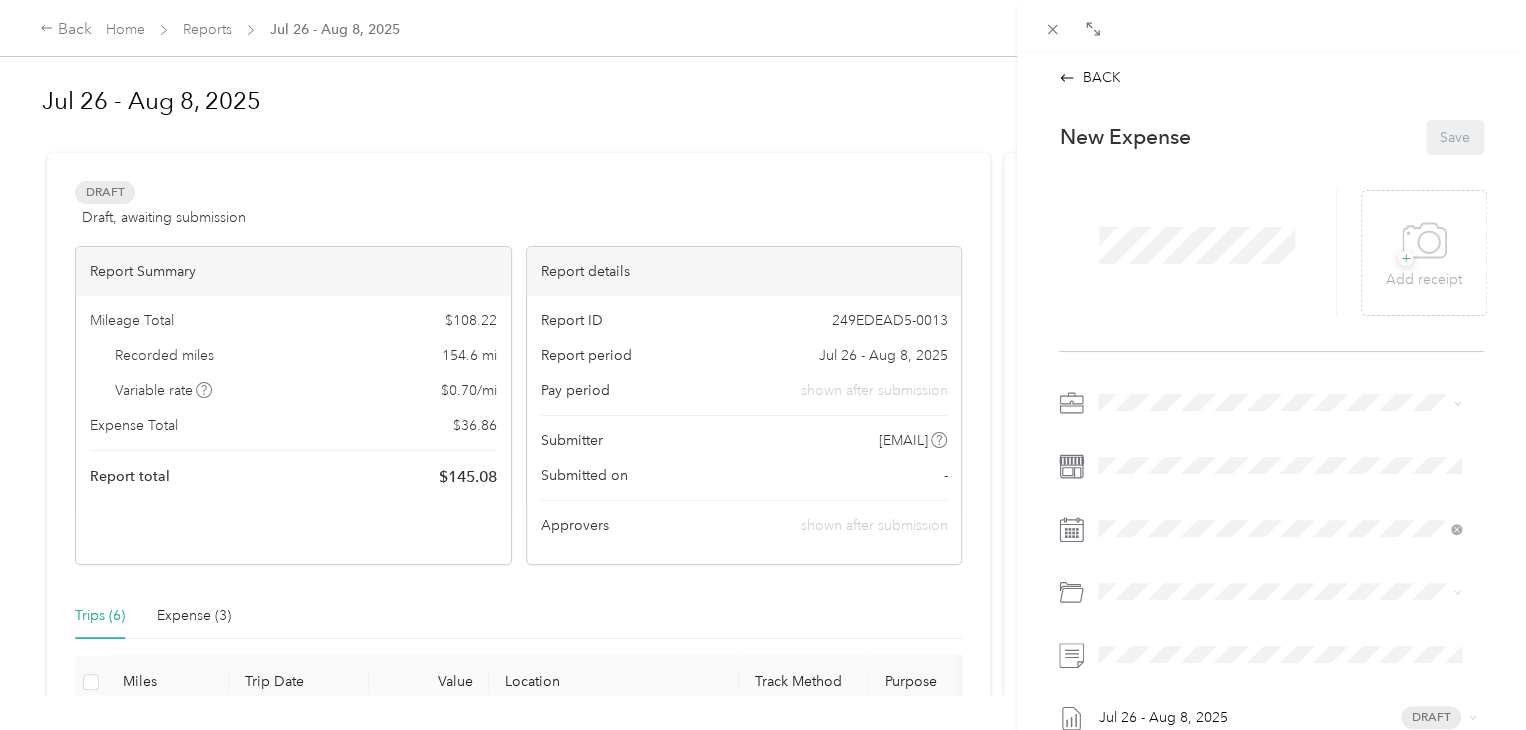 click on "BACK This expense cannot be edited because it is either under review, approved, or paid. Contact your Team Manager to edit it. New Expense Save + Add receipt [DATE] - [DATE] [DATE] Draft" at bounding box center (763, 365) 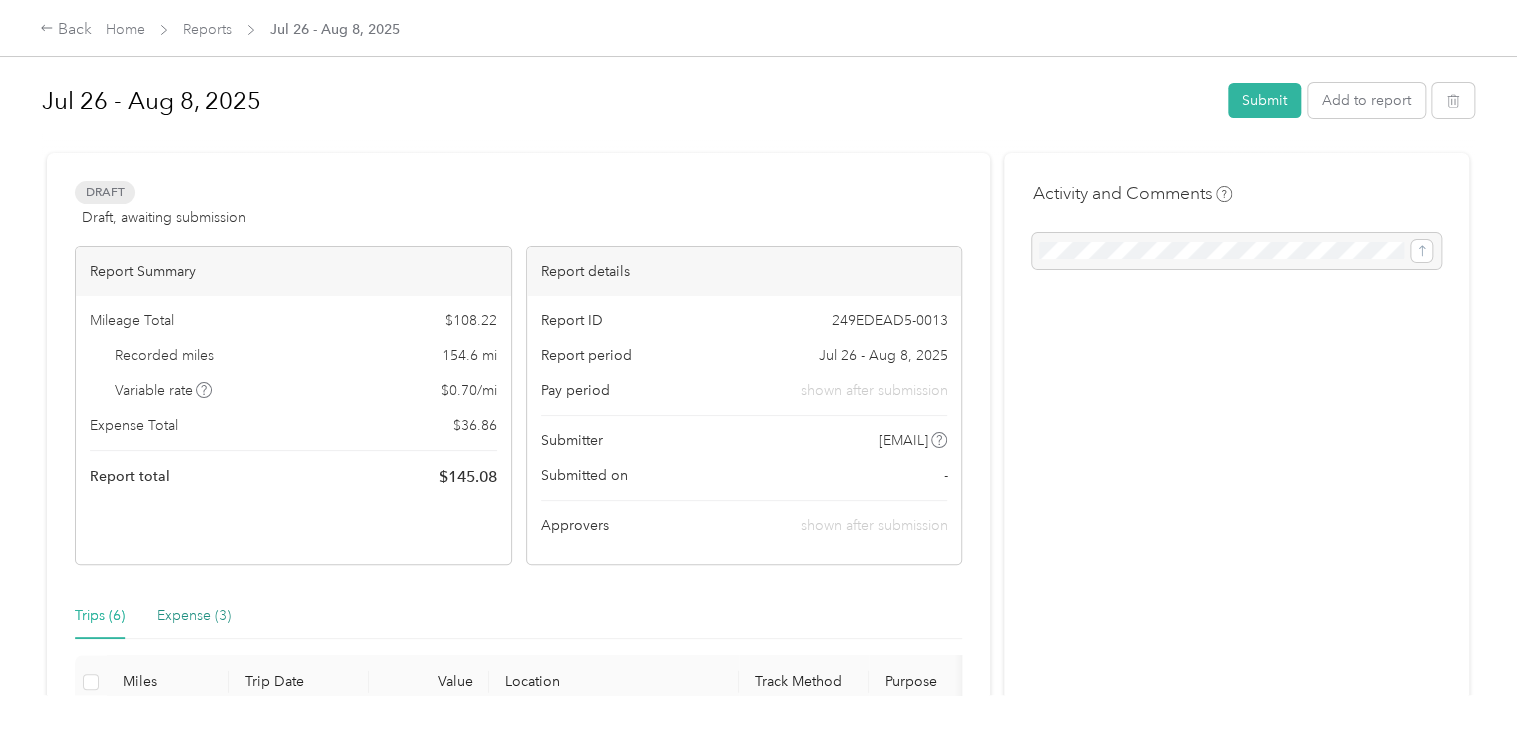 click on "Expense (3)" at bounding box center [194, 616] 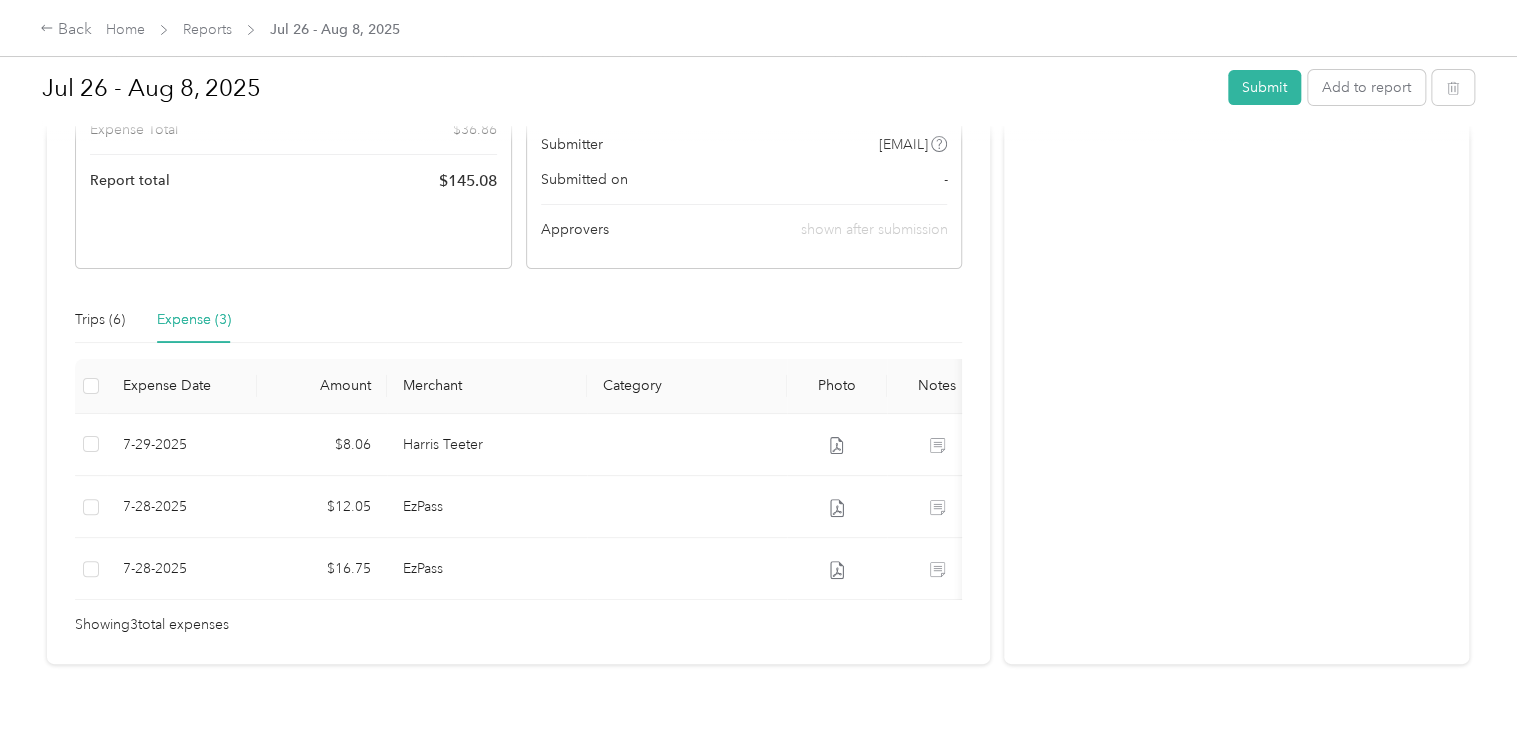 scroll, scrollTop: 300, scrollLeft: 0, axis: vertical 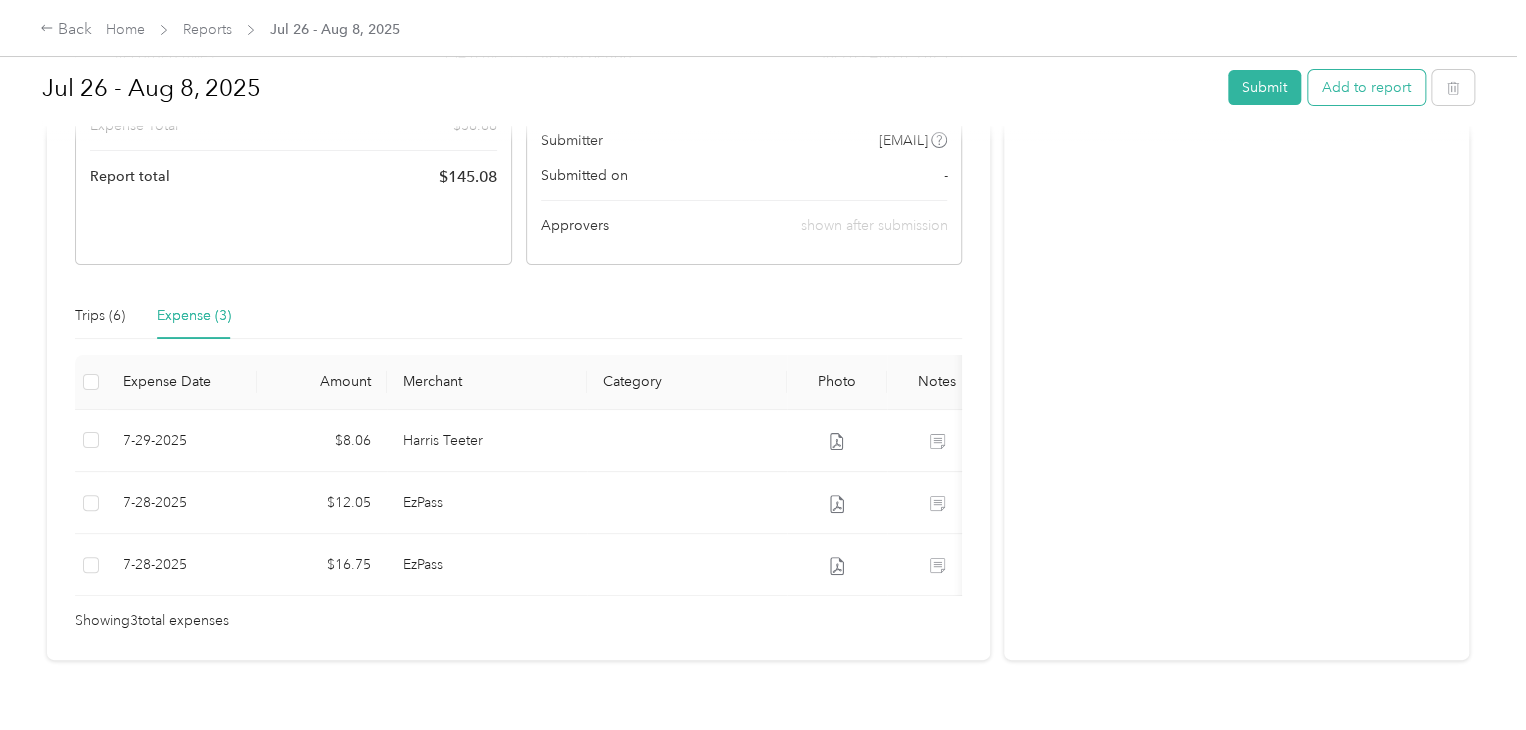 click on "Add to report" at bounding box center (1366, 87) 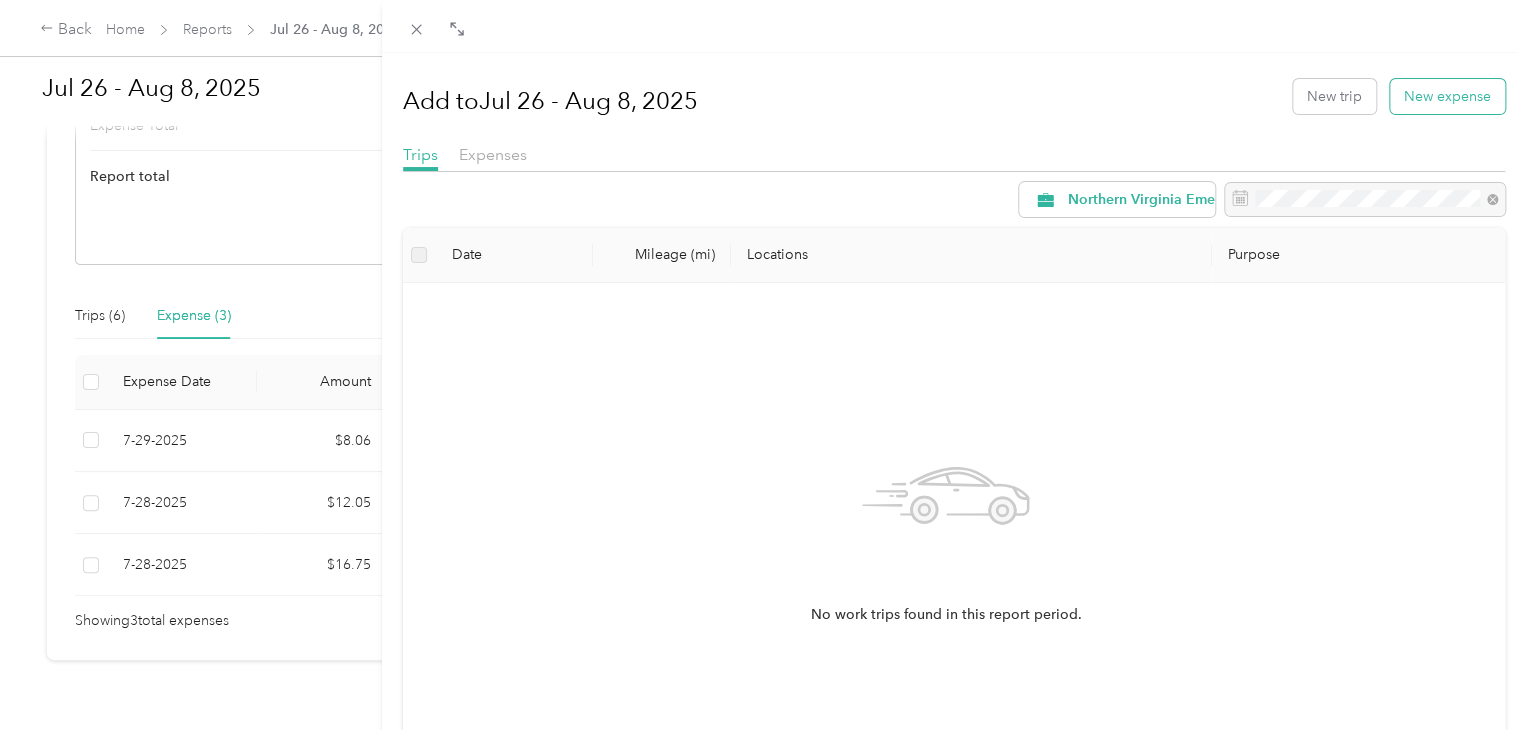 click on "New expense" at bounding box center (1447, 96) 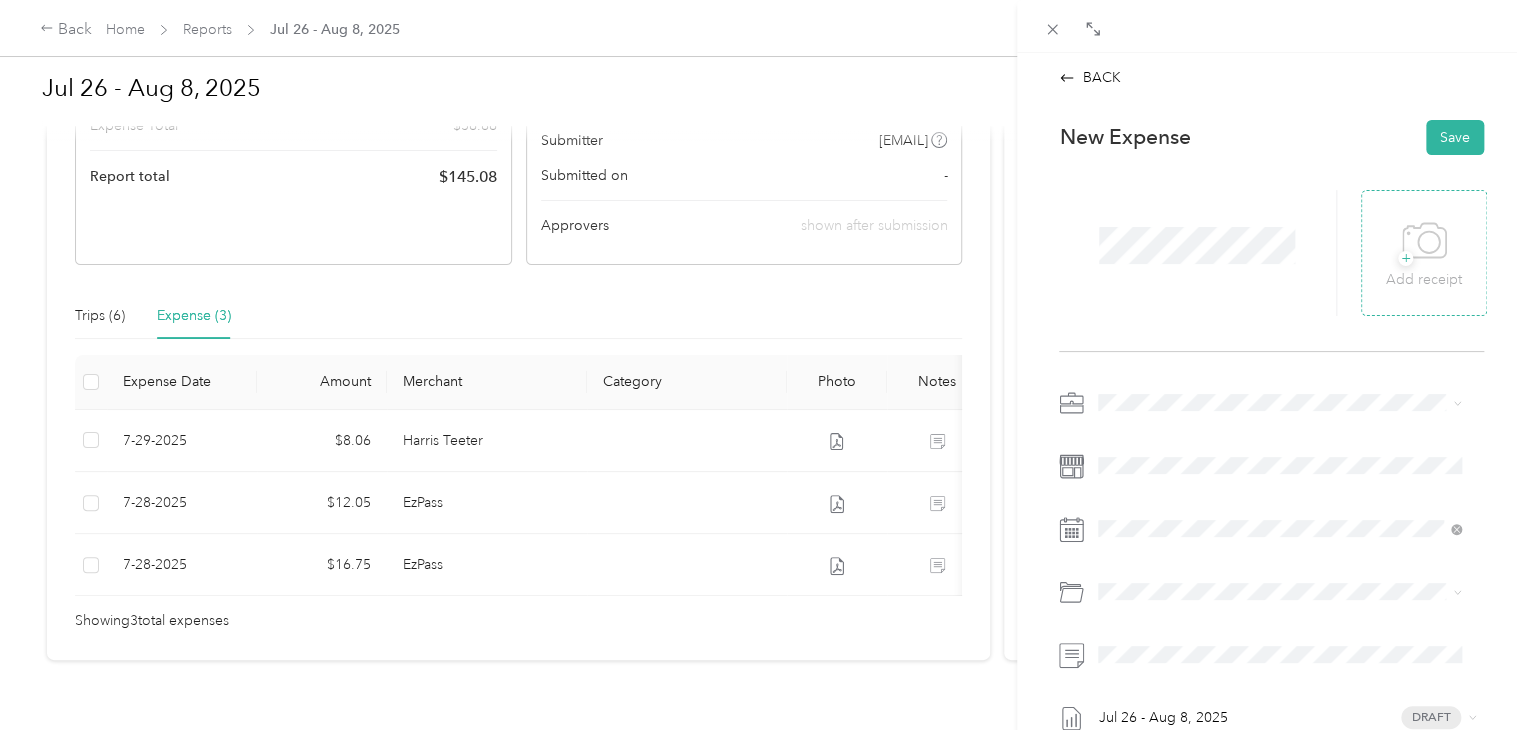 click 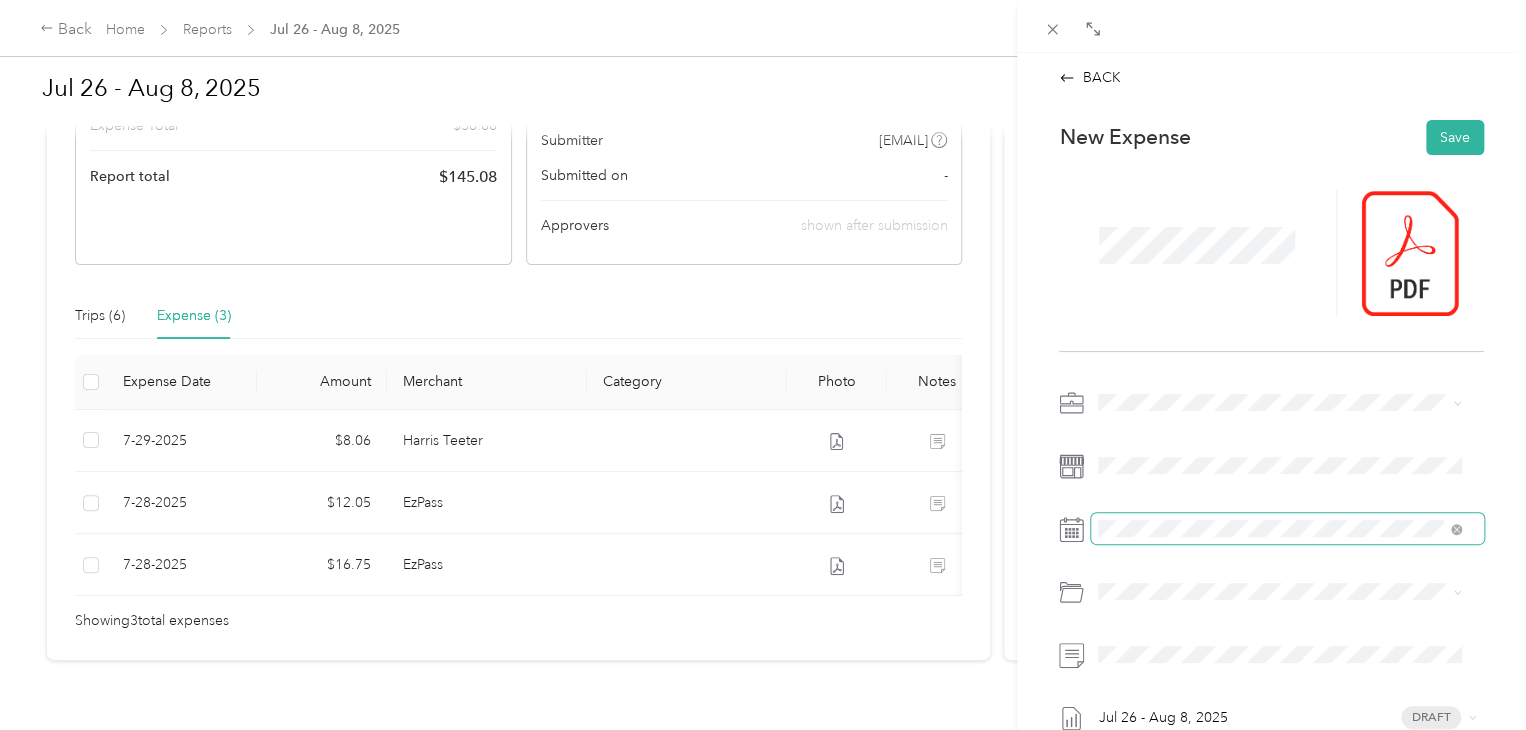 click at bounding box center (1287, 529) 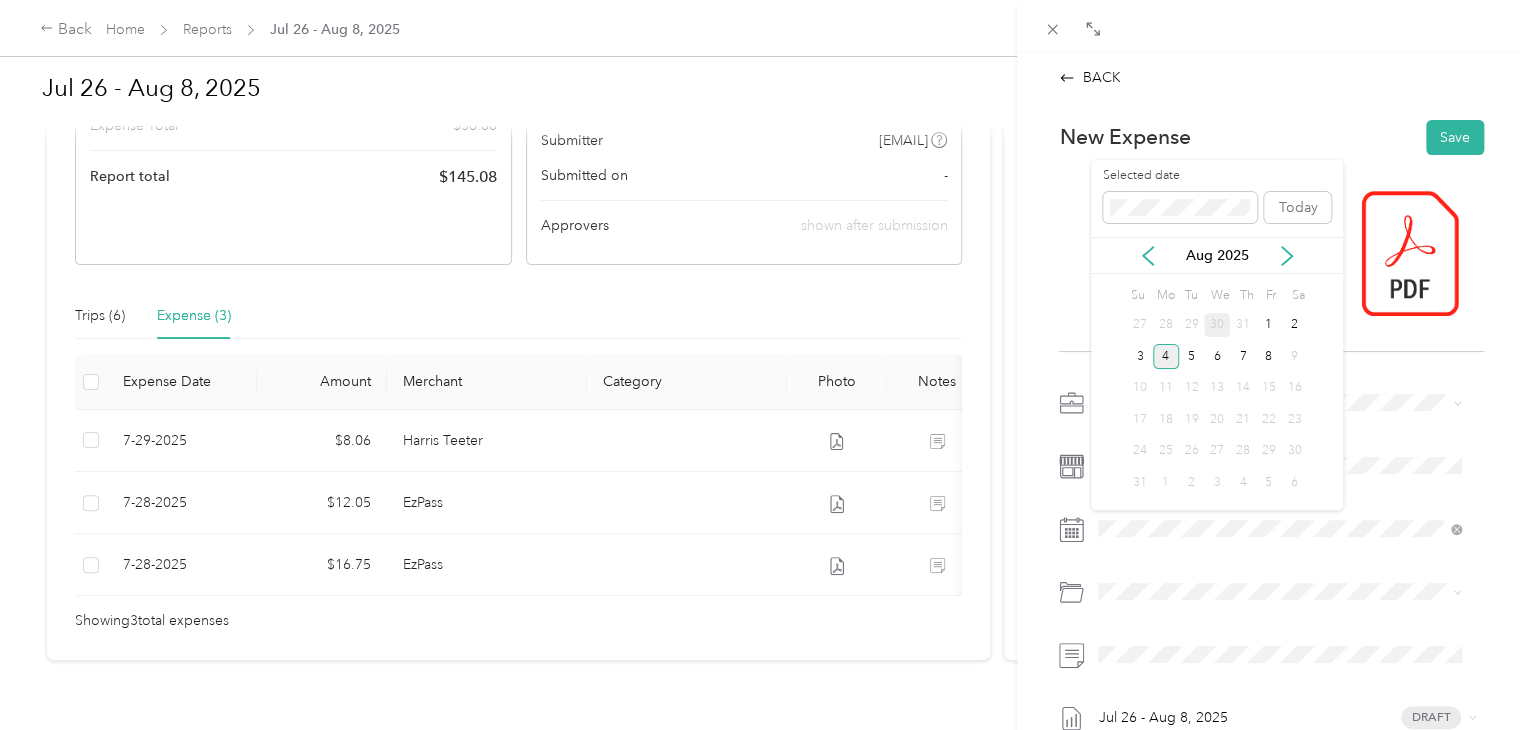 click on "30" at bounding box center (1217, 325) 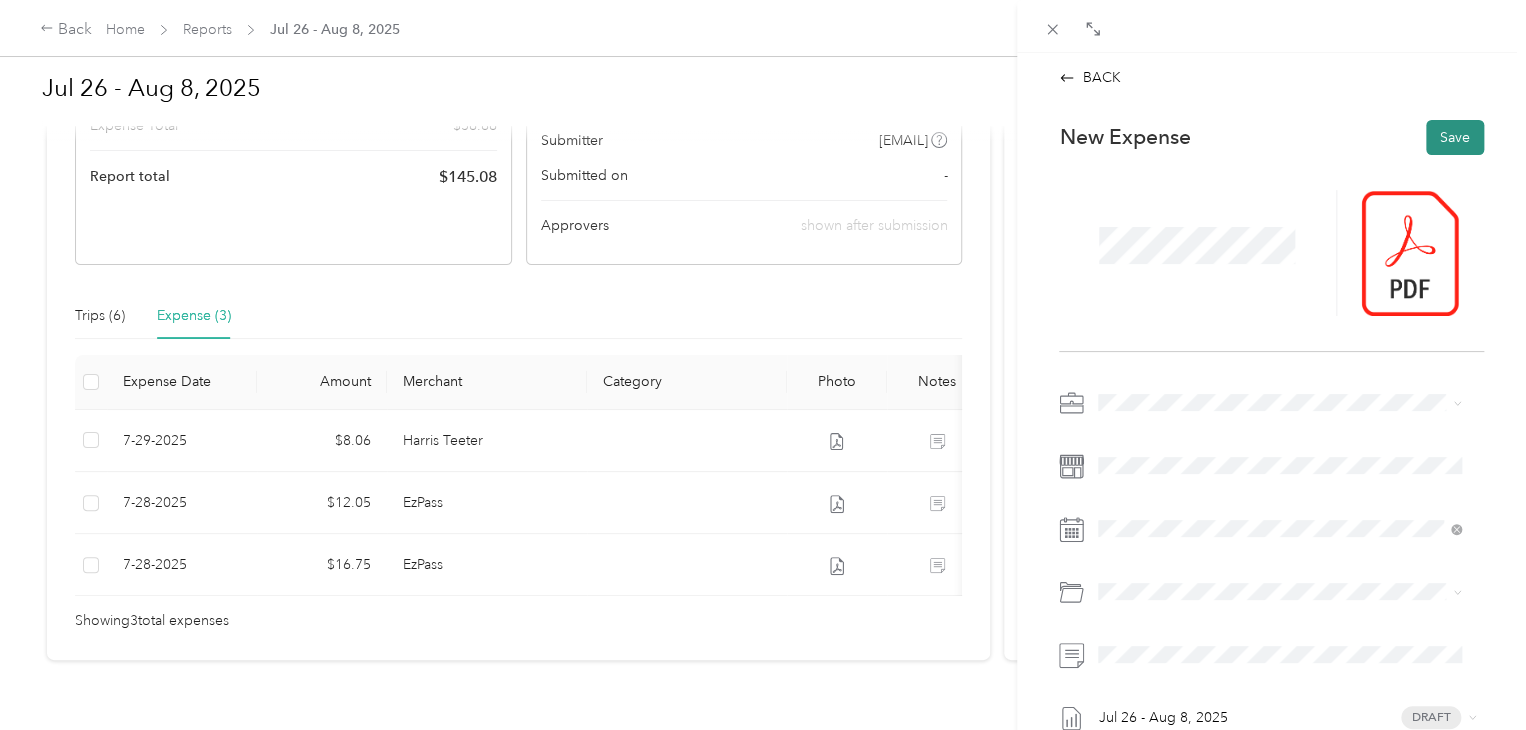 click on "Save" at bounding box center (1455, 137) 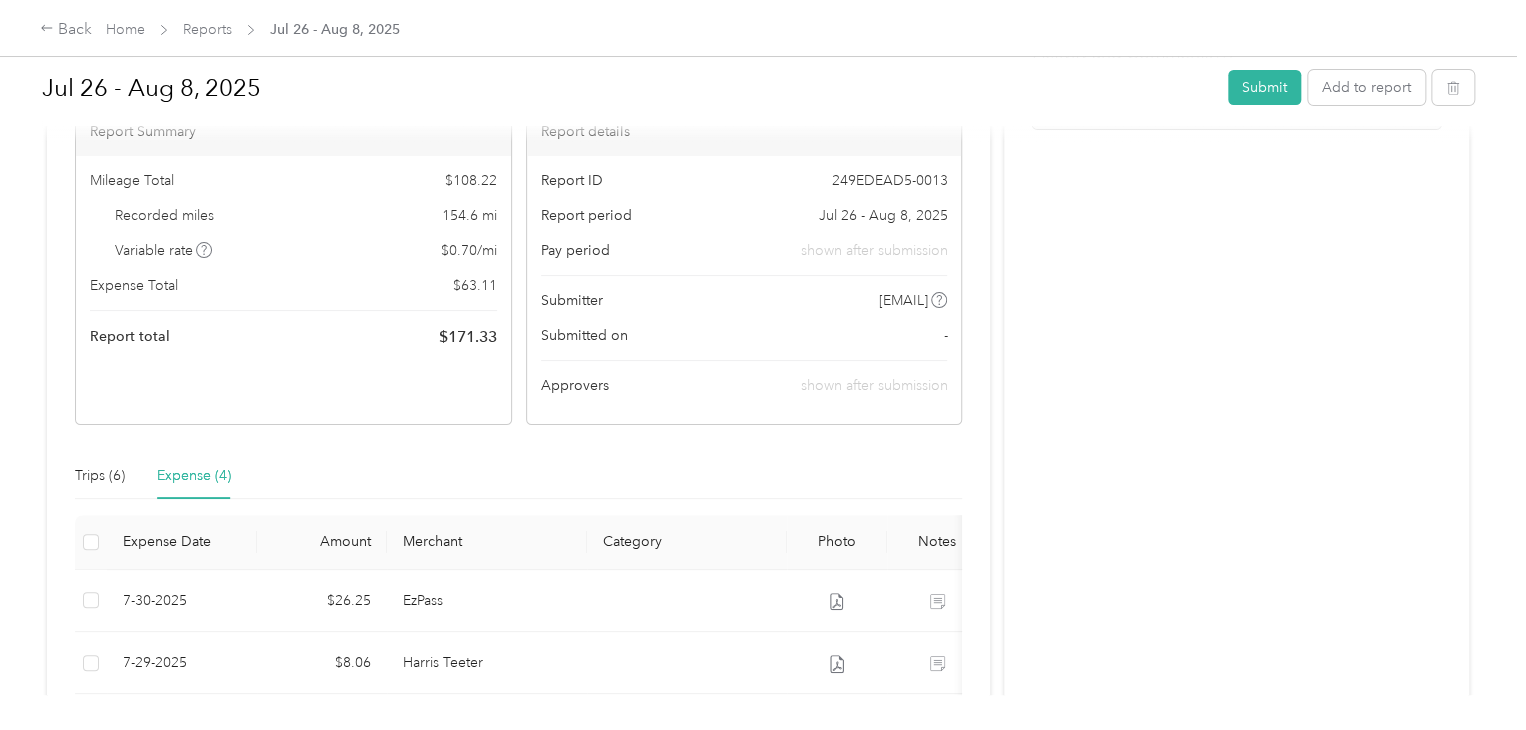 scroll, scrollTop: 0, scrollLeft: 0, axis: both 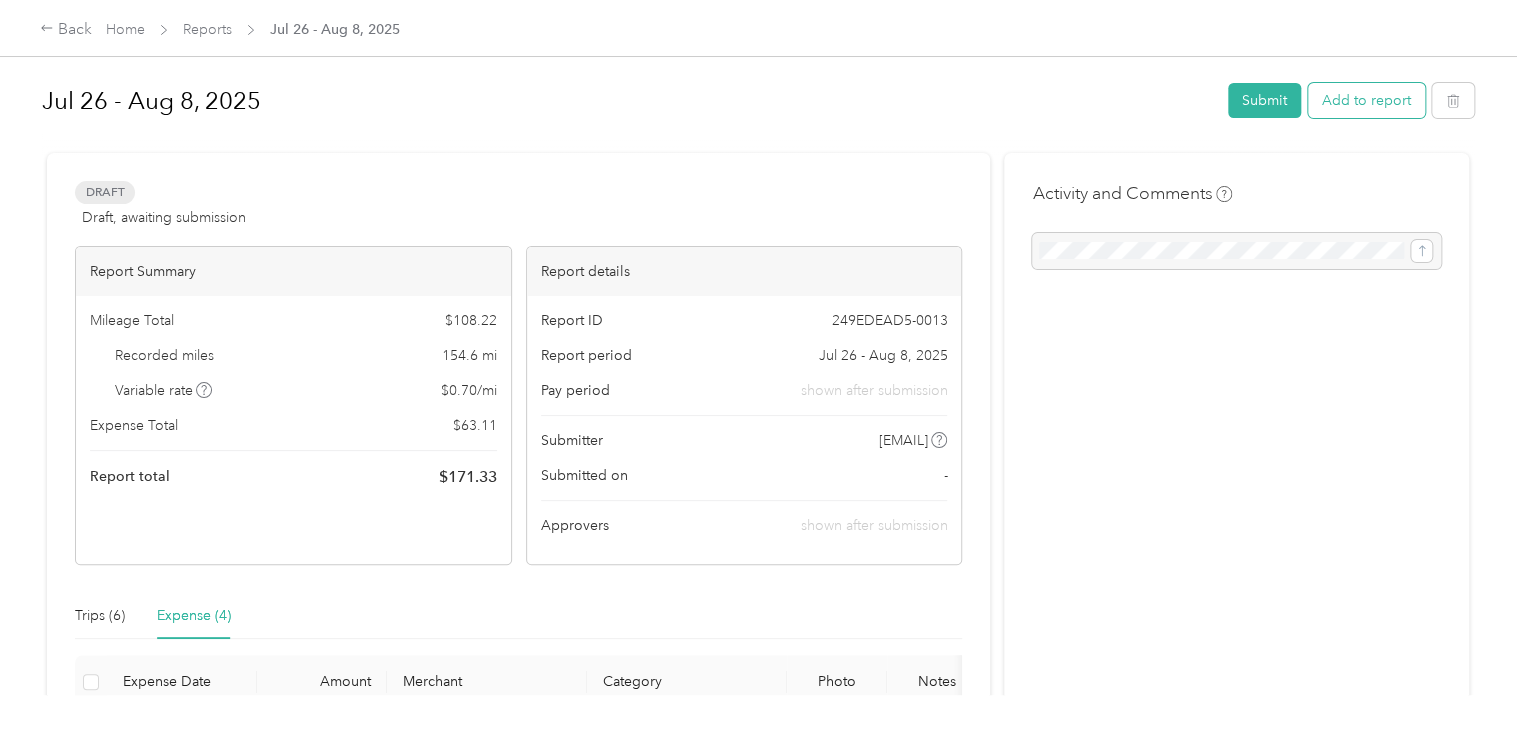 click on "Add to report" at bounding box center (1366, 100) 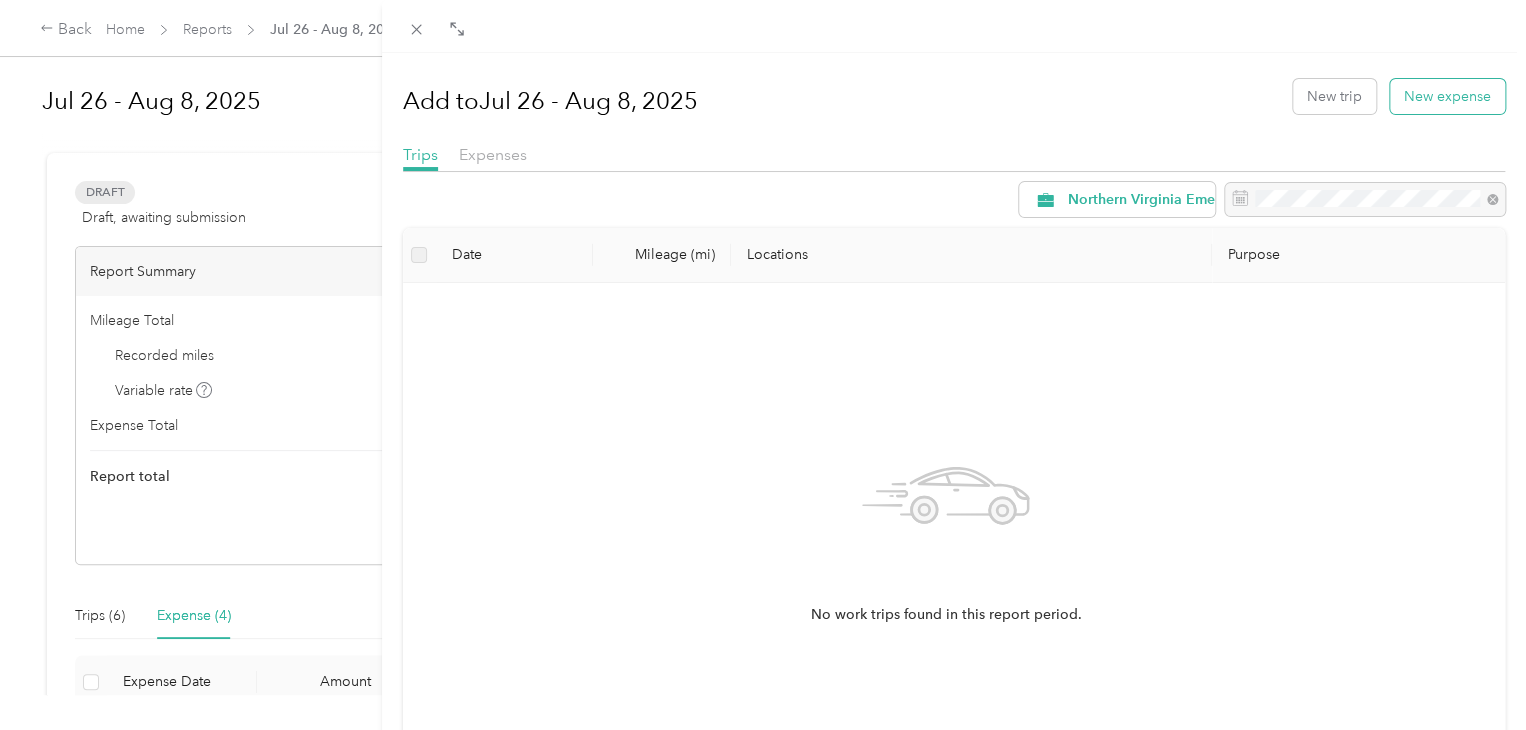 click on "New expense" at bounding box center [1447, 96] 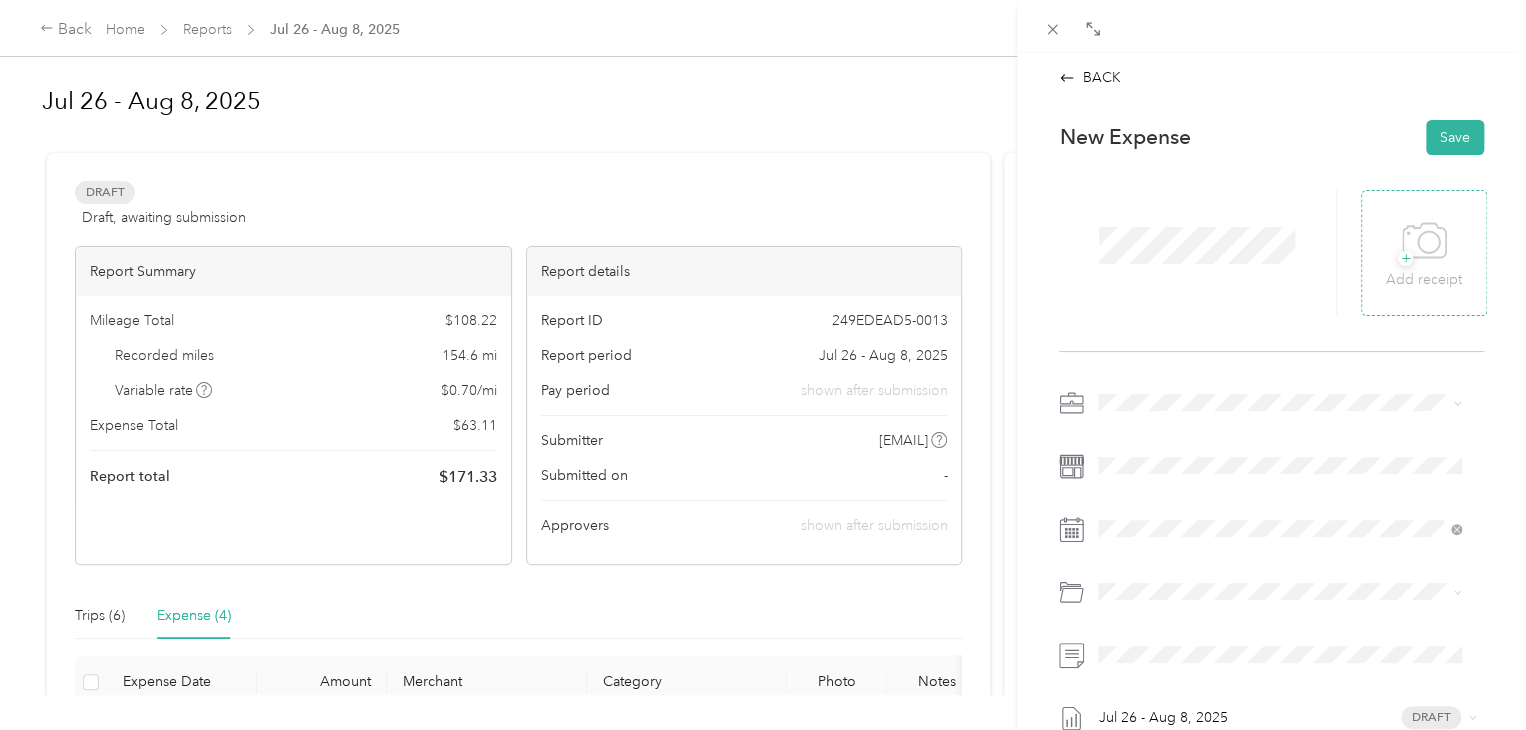 click 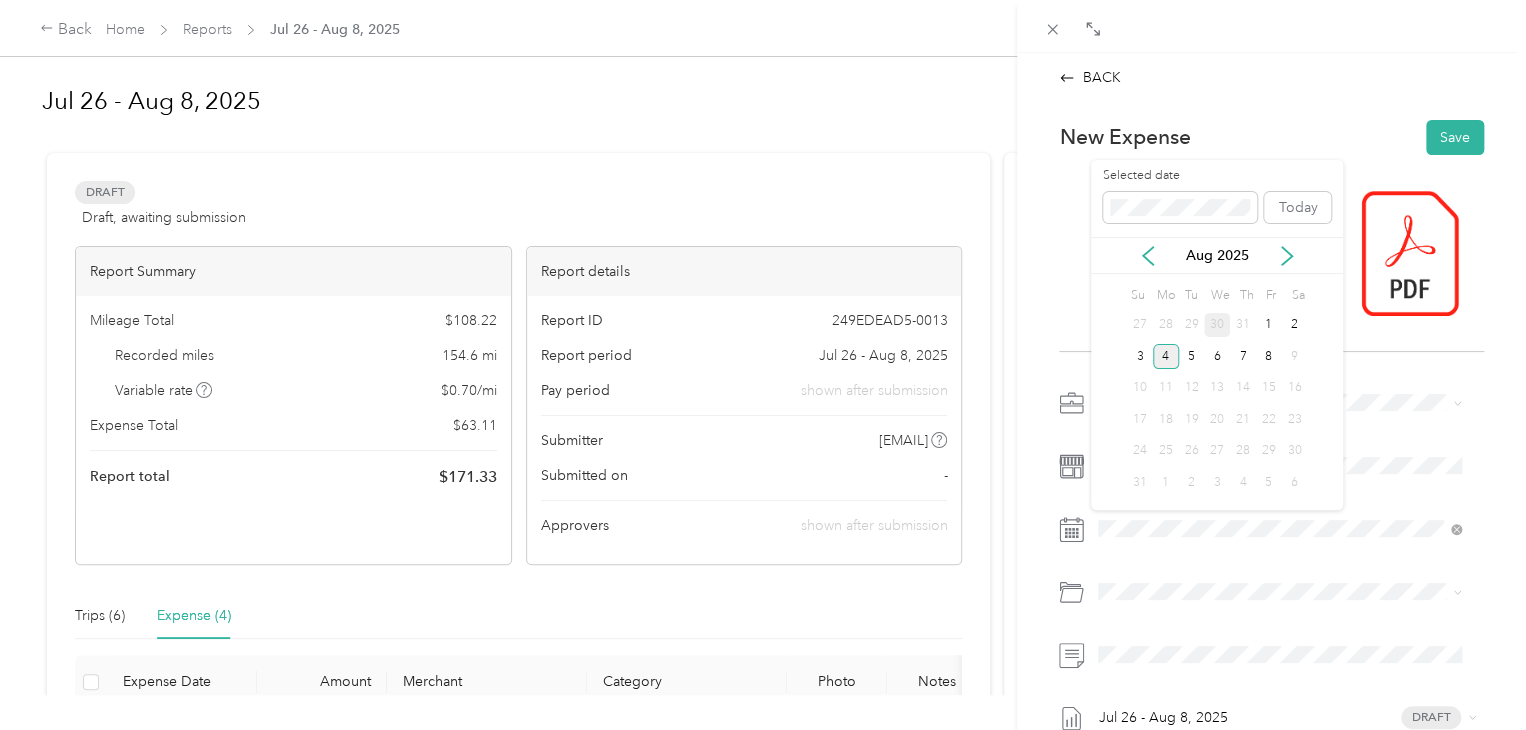 click on "30" at bounding box center (1217, 325) 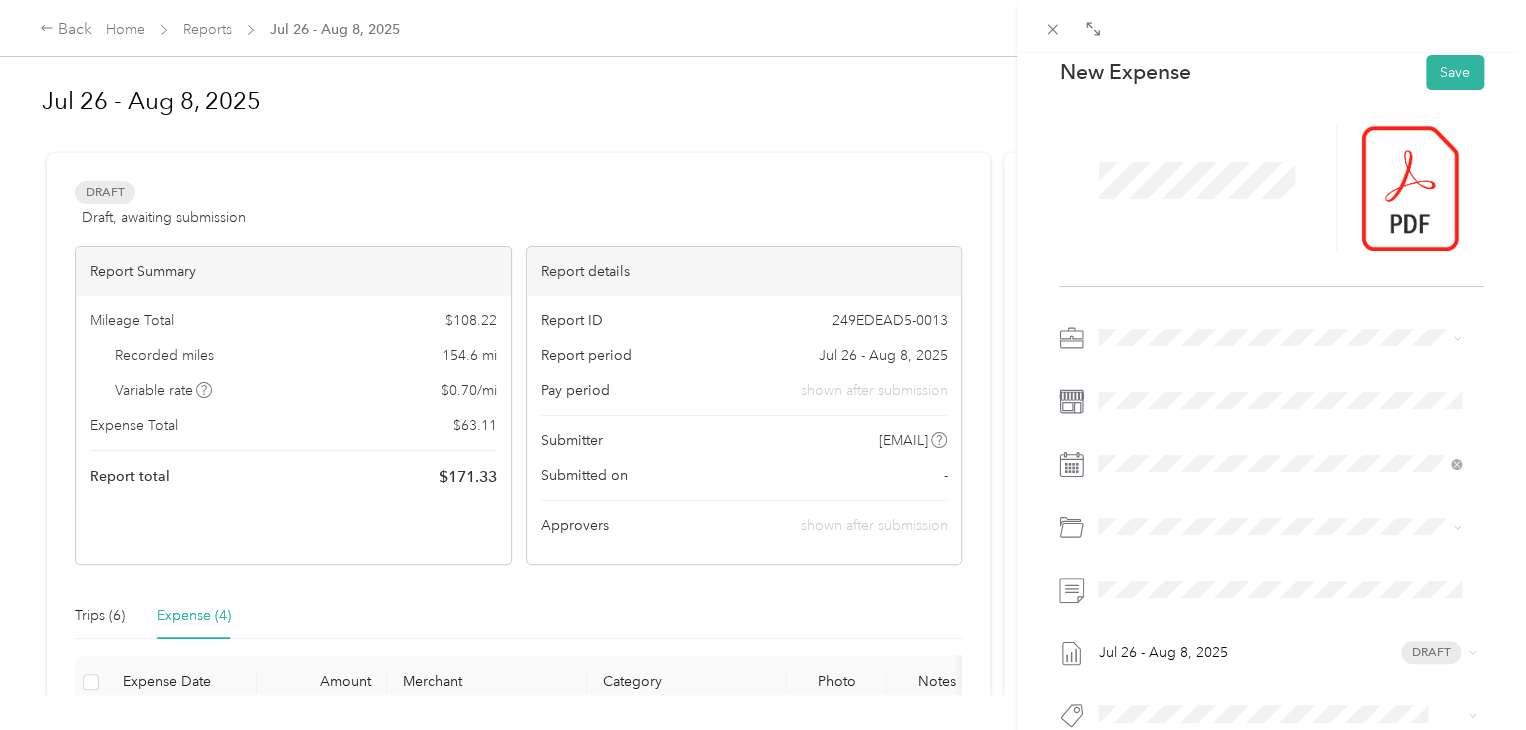 scroll, scrollTop: 100, scrollLeft: 0, axis: vertical 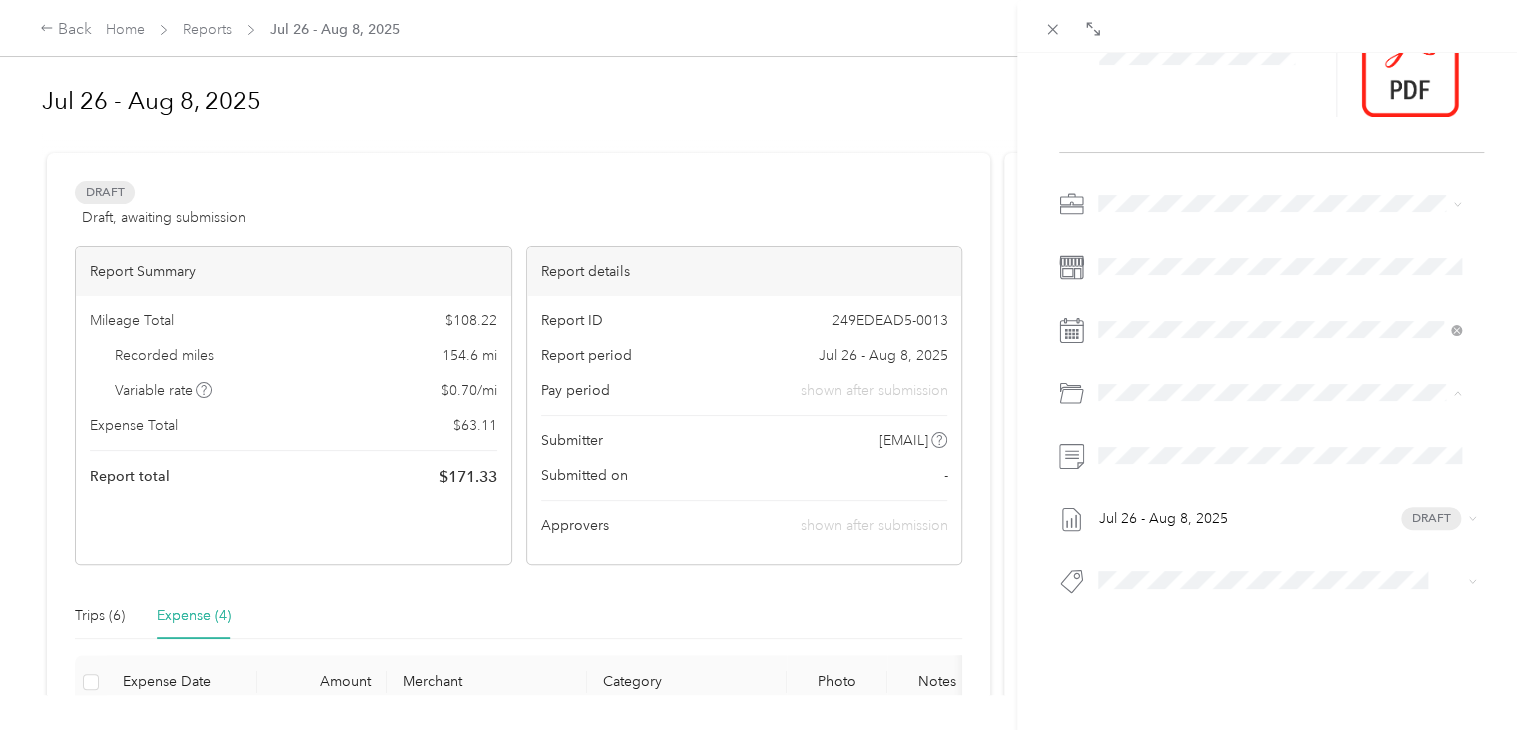click on "[DATE] - [DATE] [DATE] Draft" at bounding box center (1271, 398) 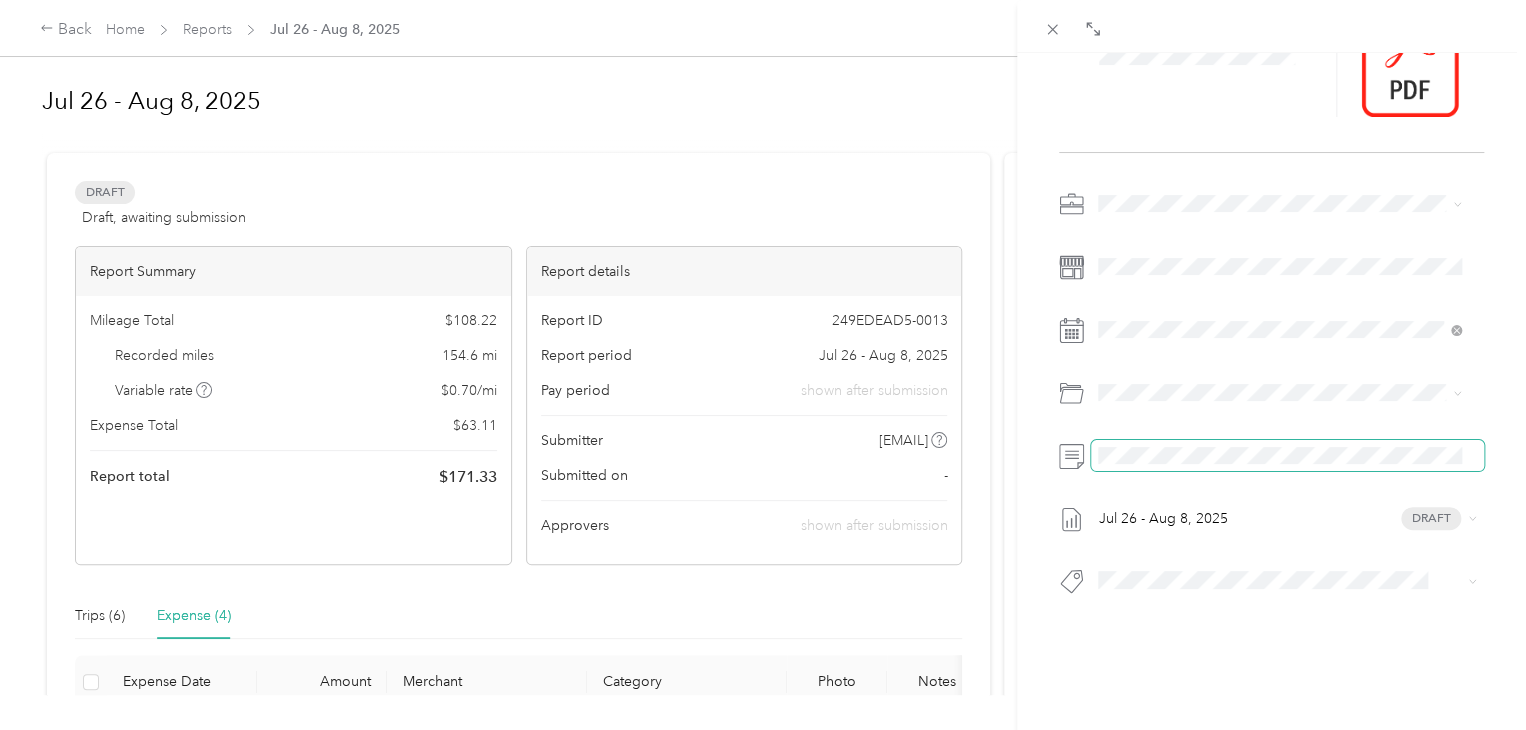 click at bounding box center (1287, 456) 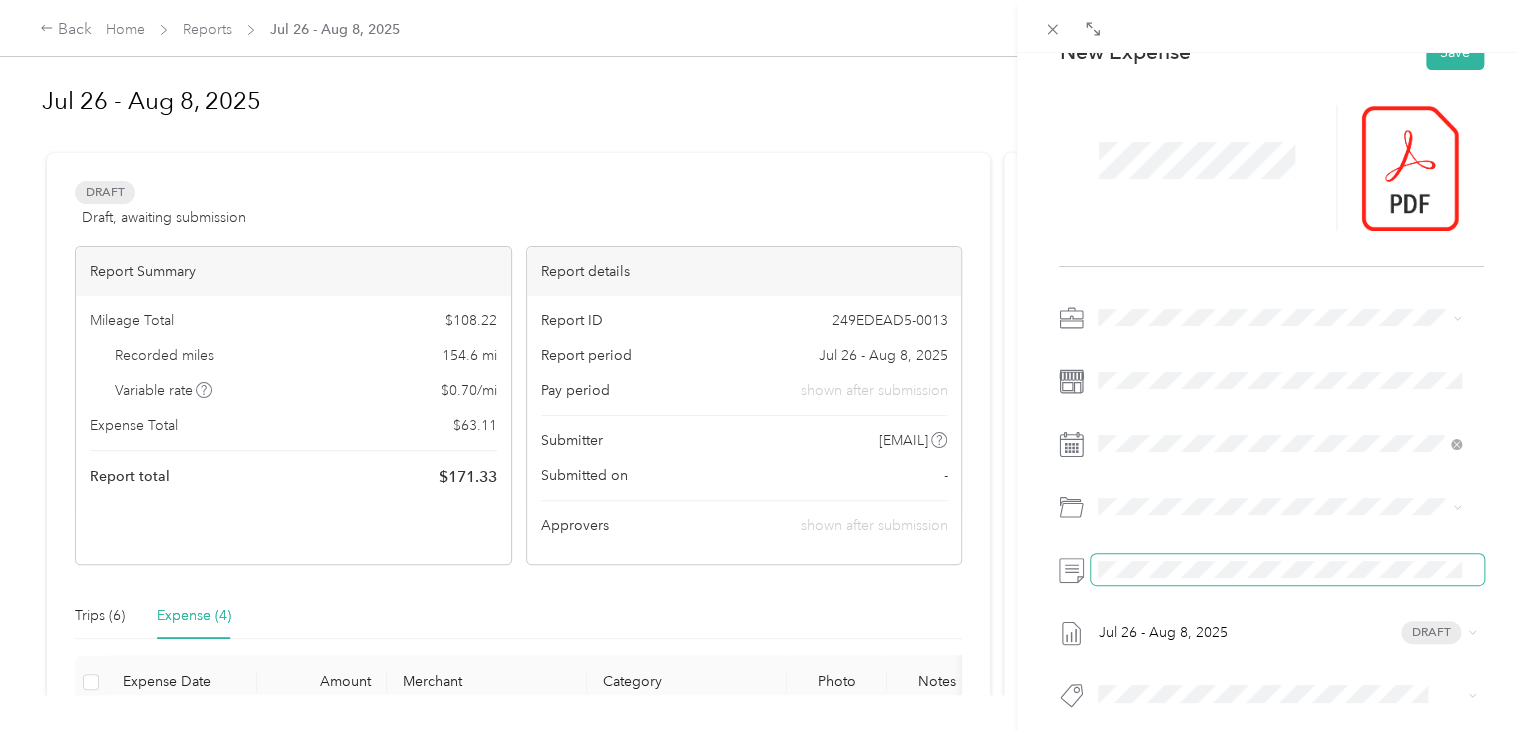 scroll, scrollTop: 0, scrollLeft: 0, axis: both 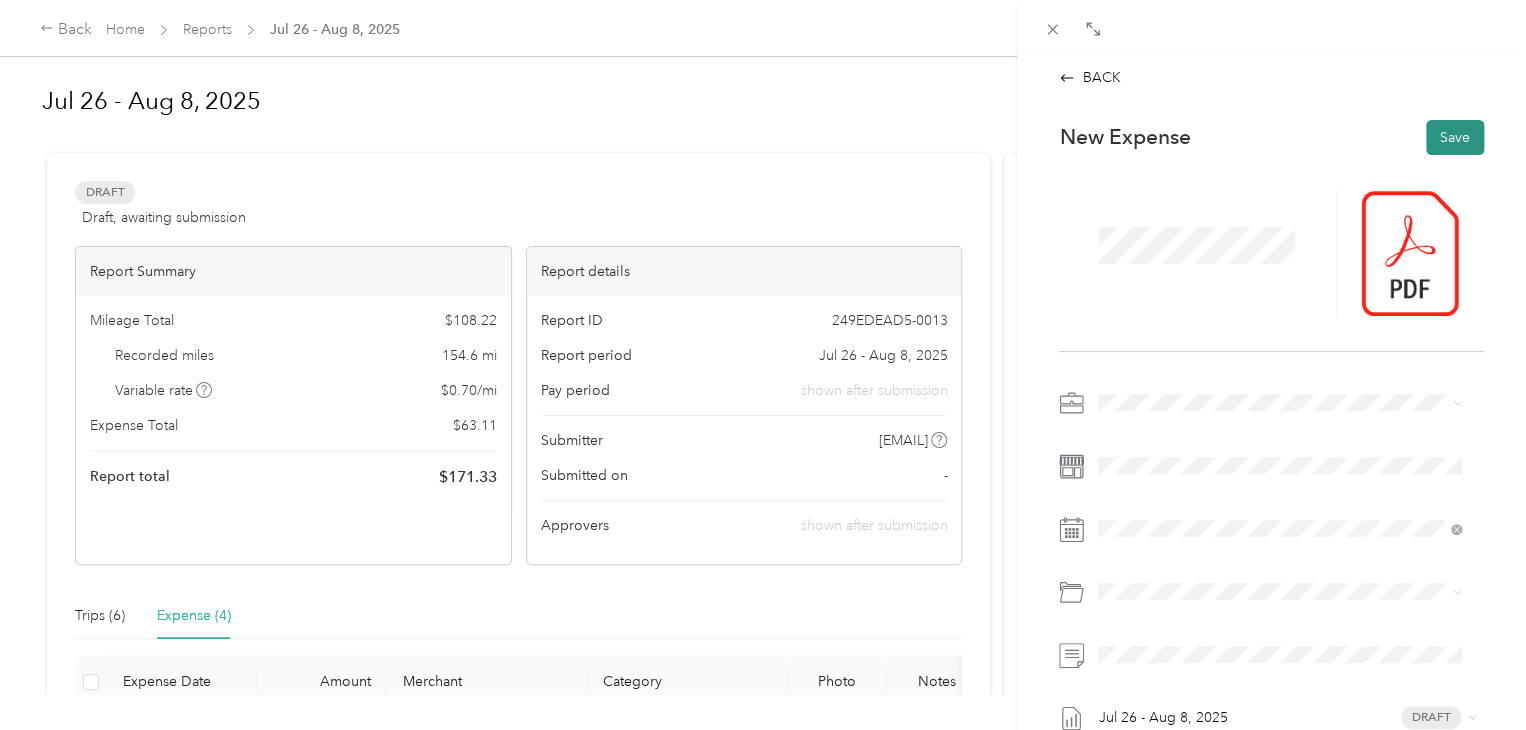 click on "Save" at bounding box center (1455, 137) 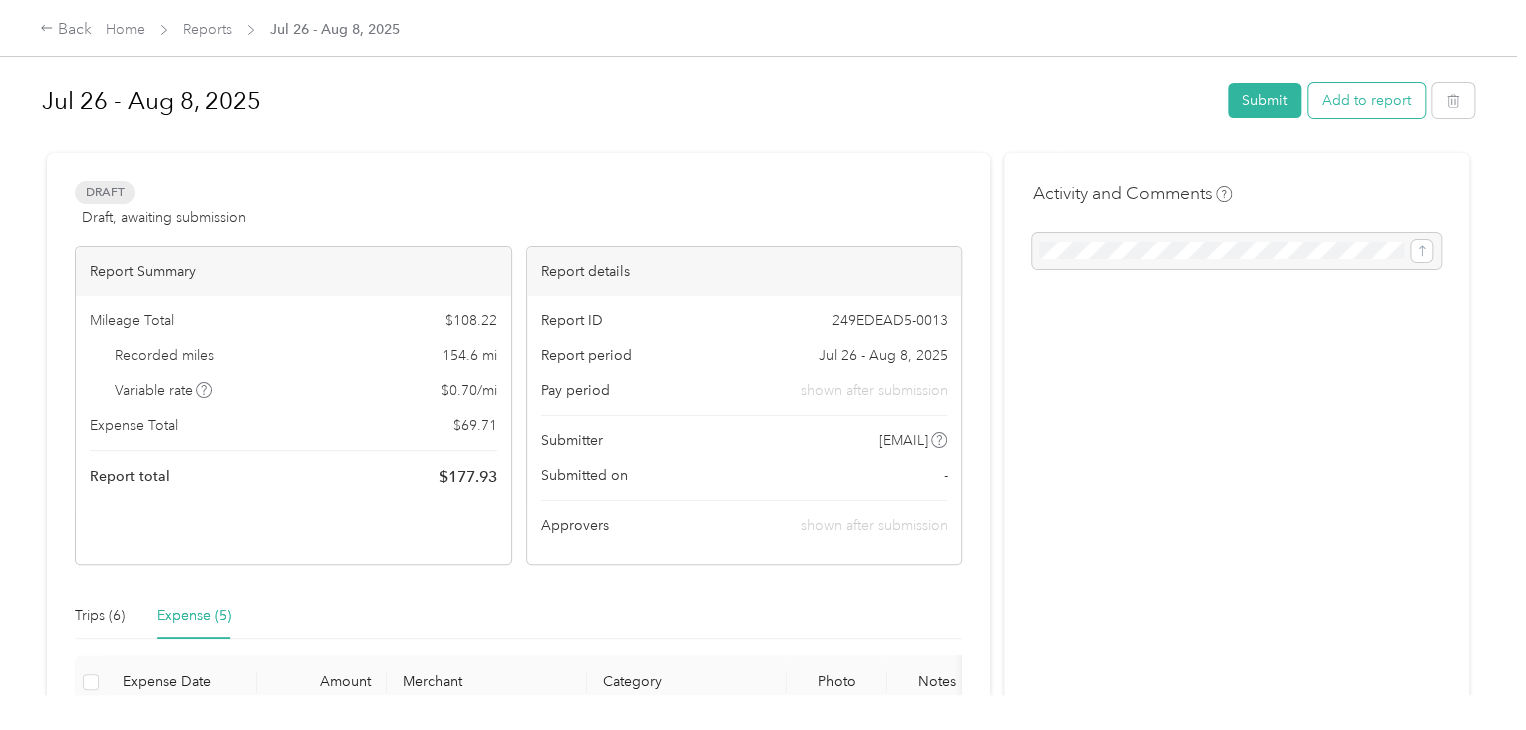 click on "Add to report" at bounding box center (1366, 100) 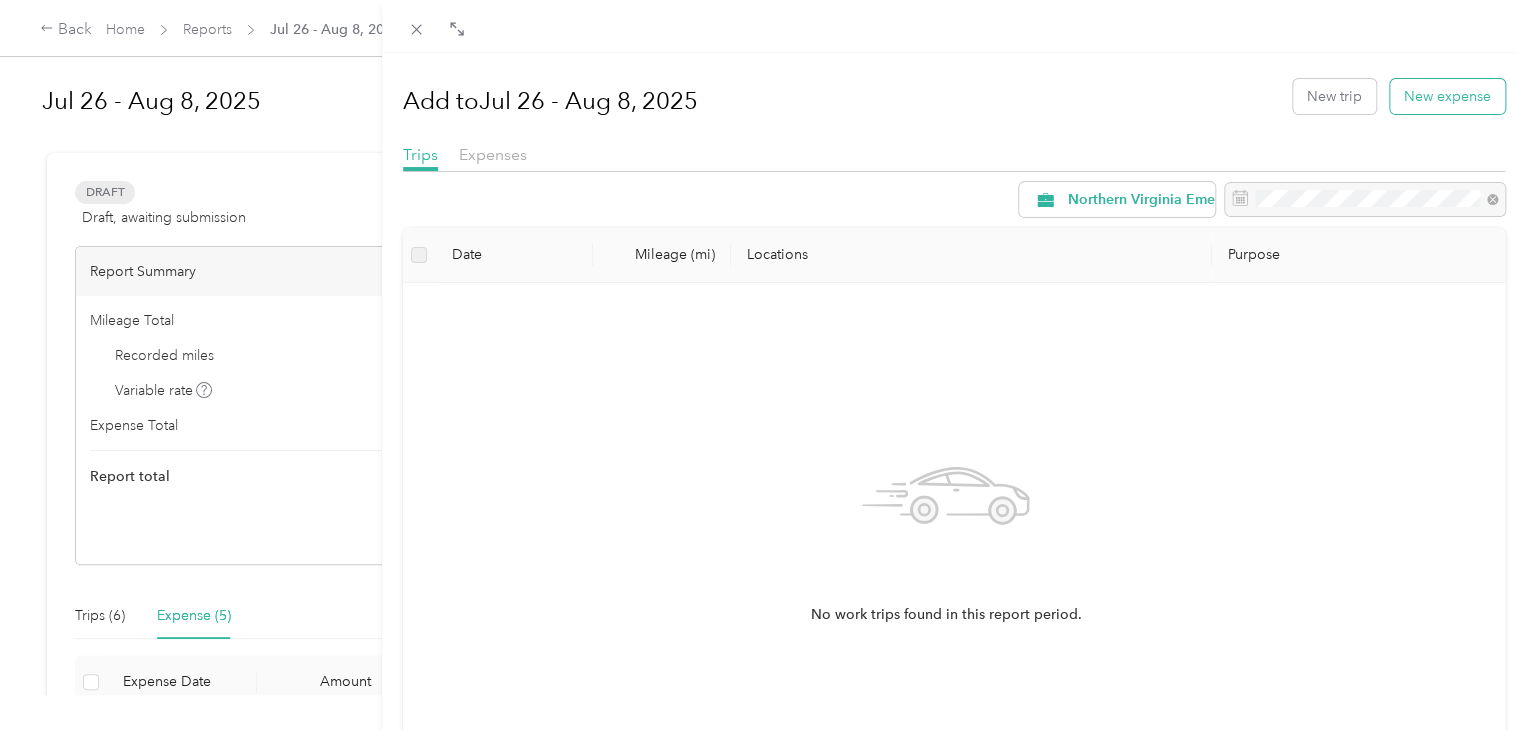 click on "New expense" at bounding box center (1447, 96) 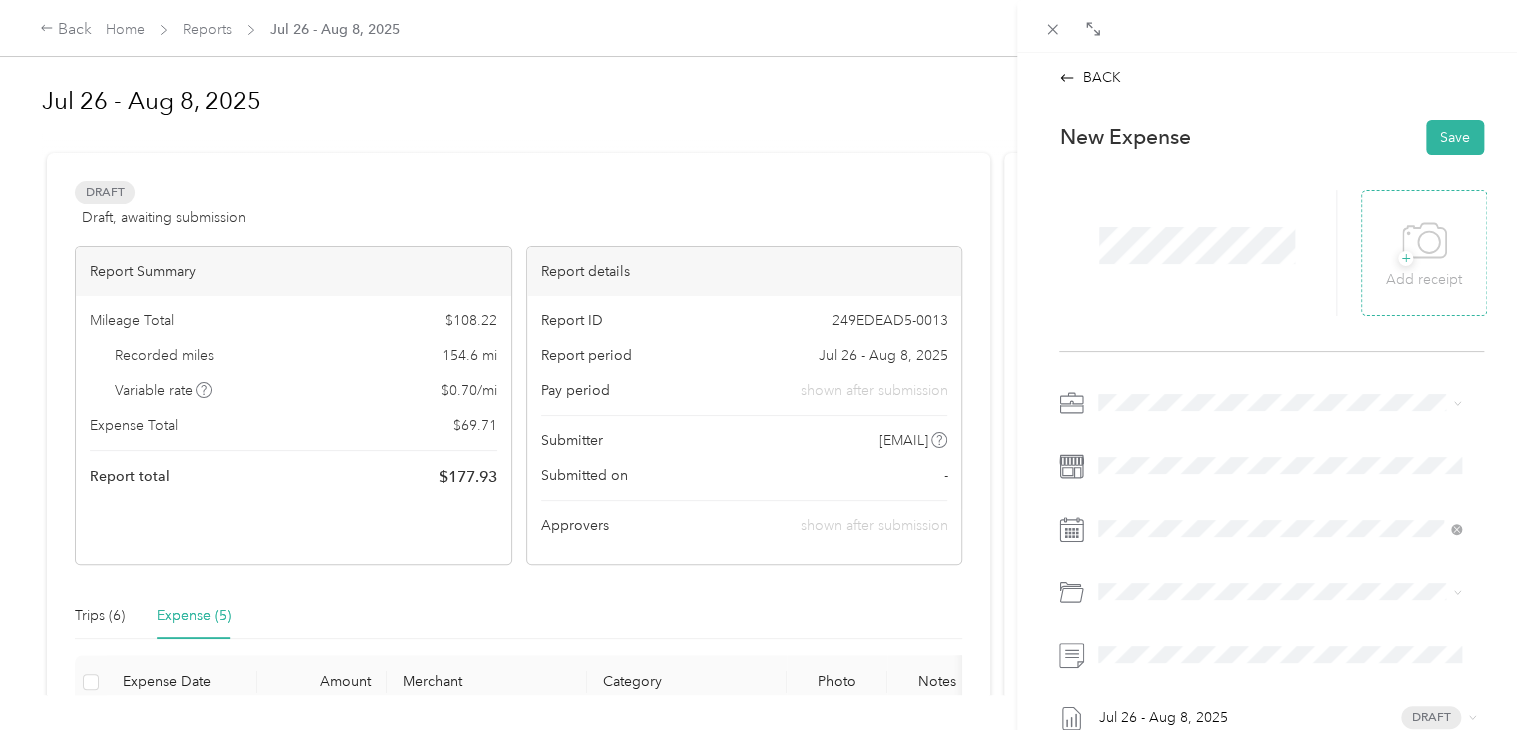 click on "+" at bounding box center [1405, 258] 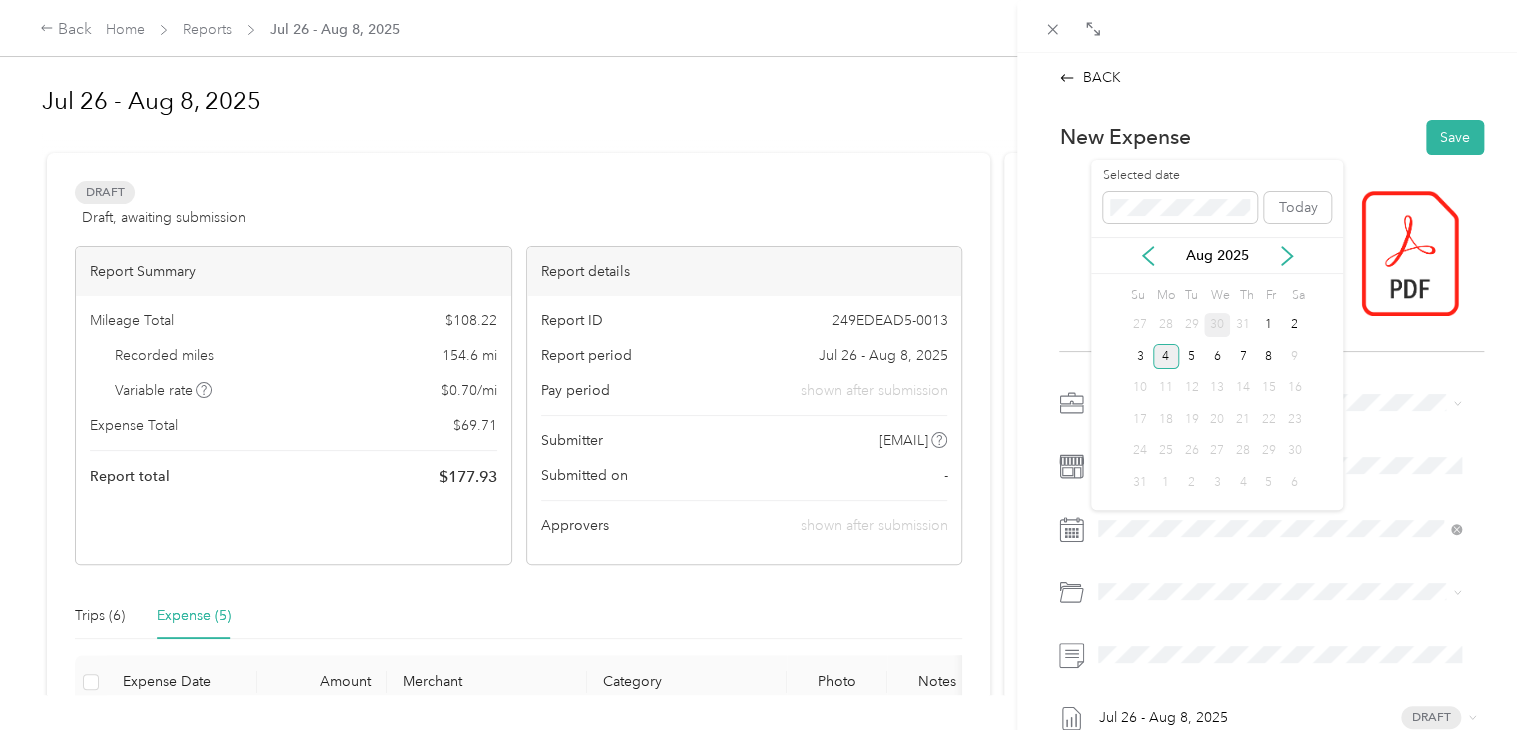 click on "30" at bounding box center (1217, 325) 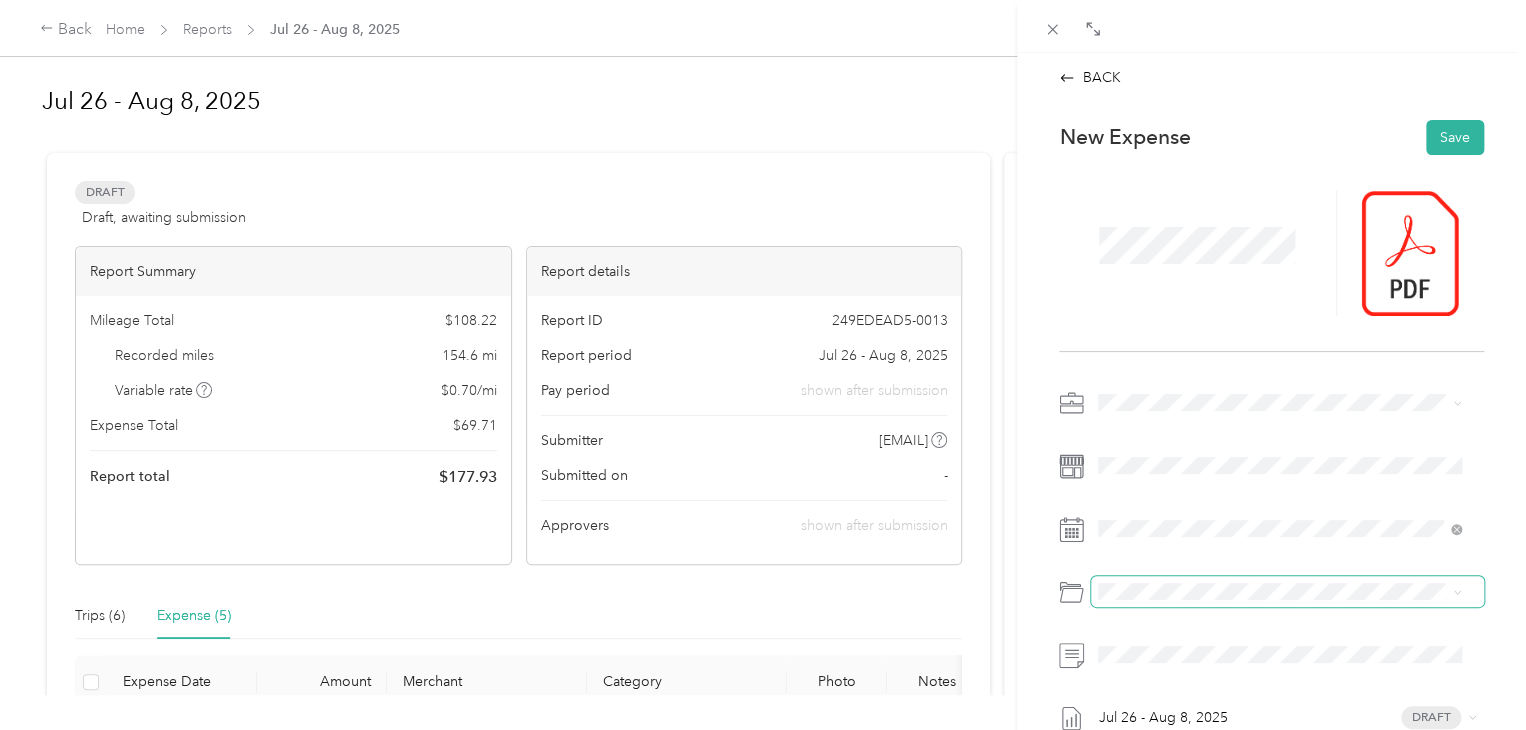 scroll, scrollTop: 100, scrollLeft: 0, axis: vertical 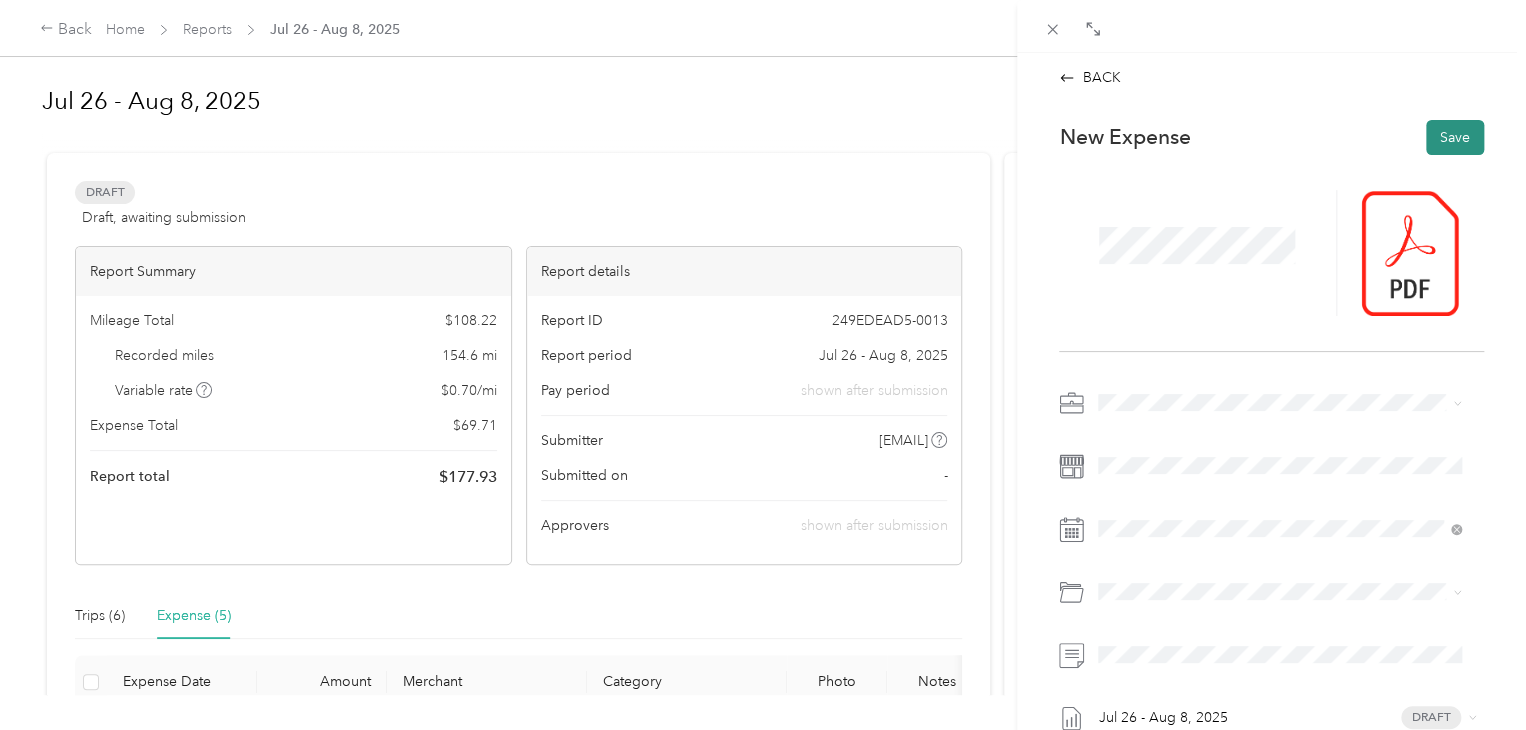 click on "Save" at bounding box center [1455, 137] 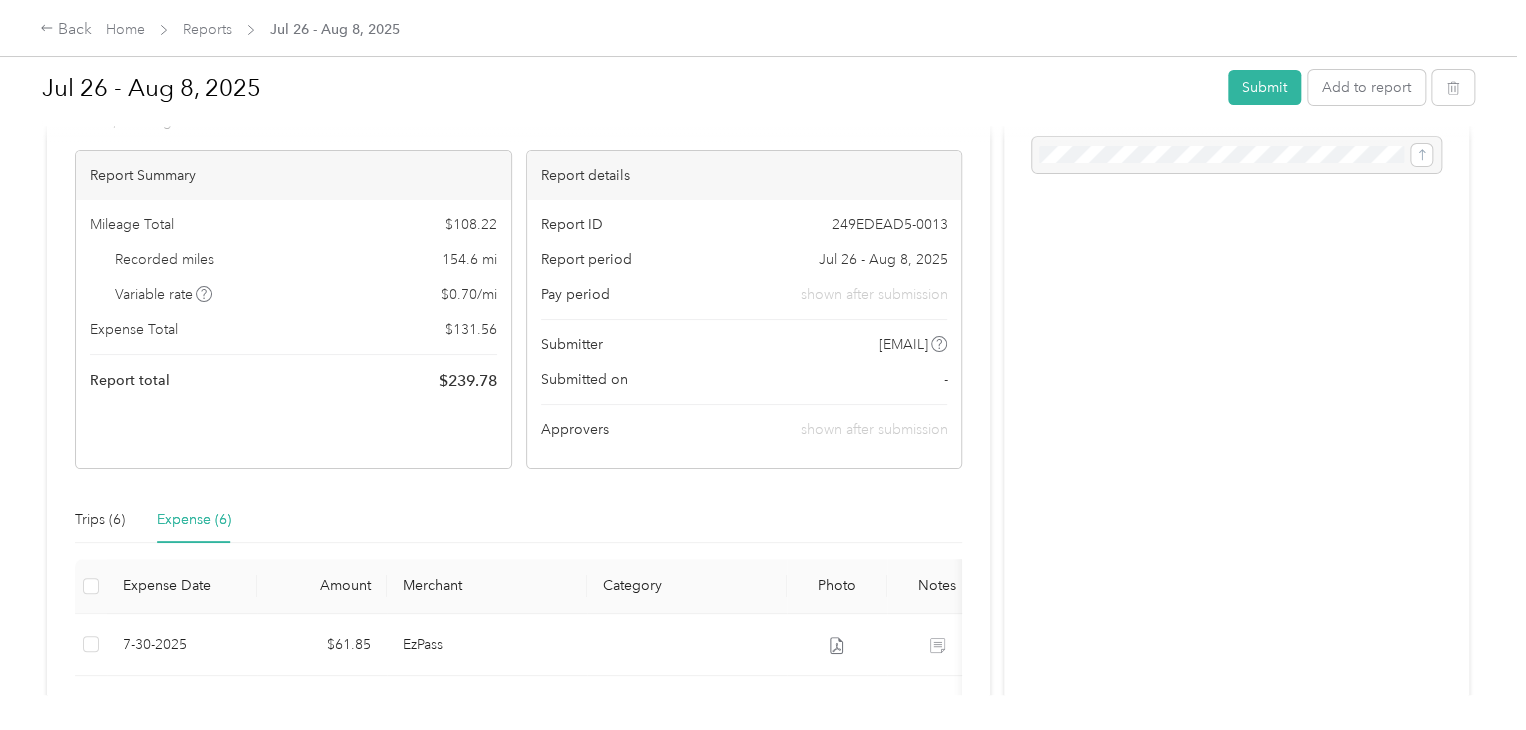 scroll, scrollTop: 0, scrollLeft: 0, axis: both 